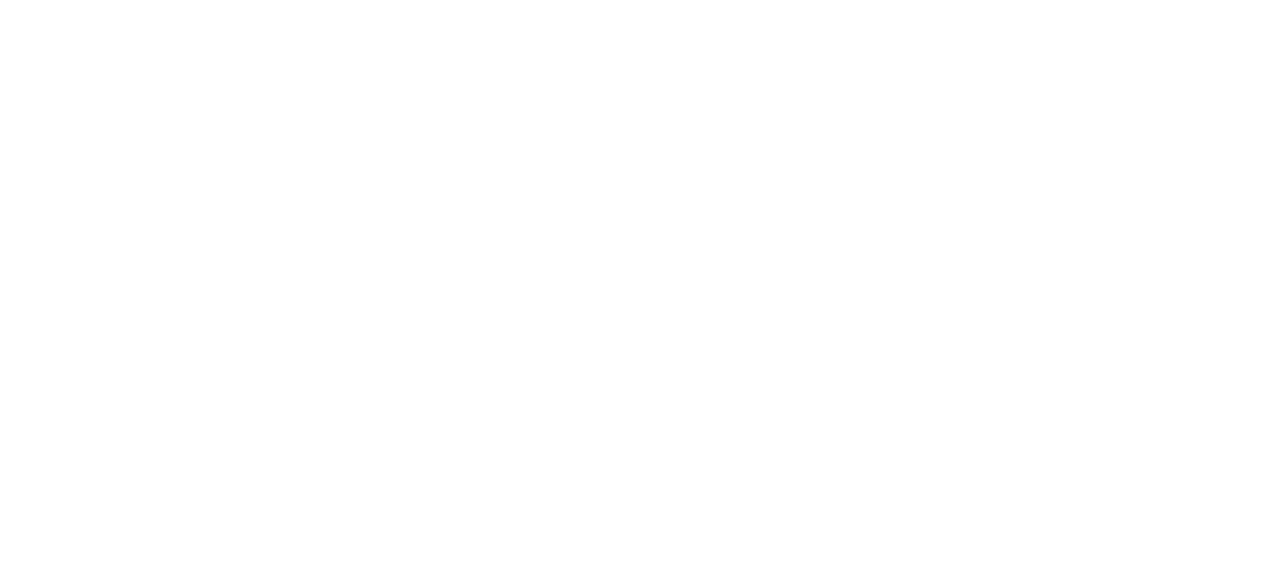 scroll, scrollTop: 0, scrollLeft: 0, axis: both 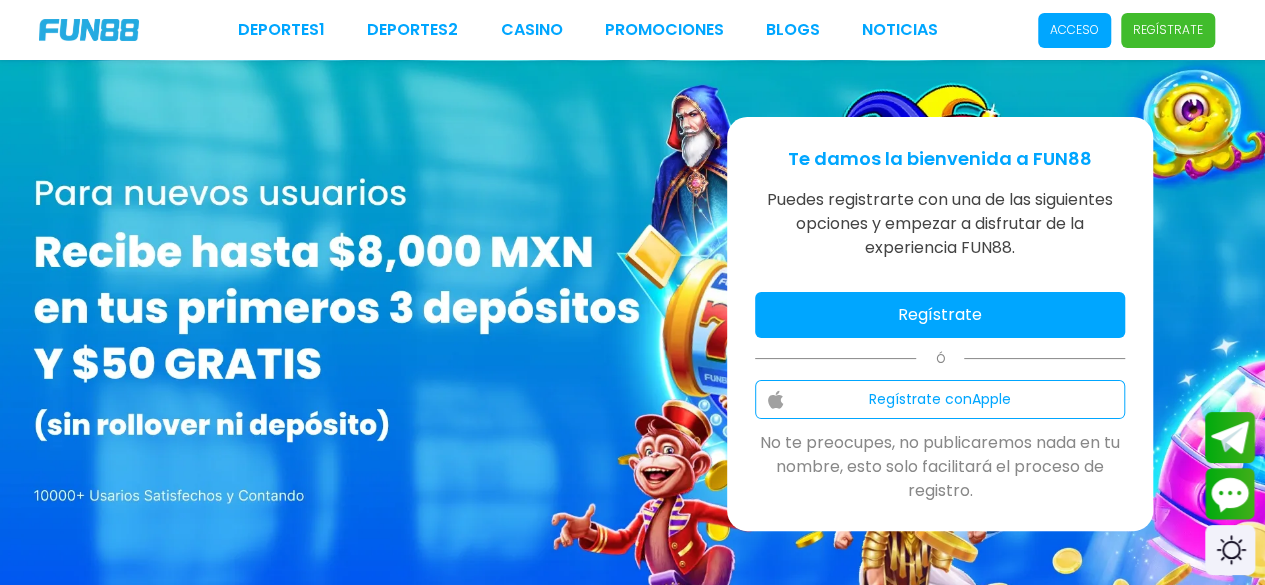 click on "Regístrate" at bounding box center [1168, 30] 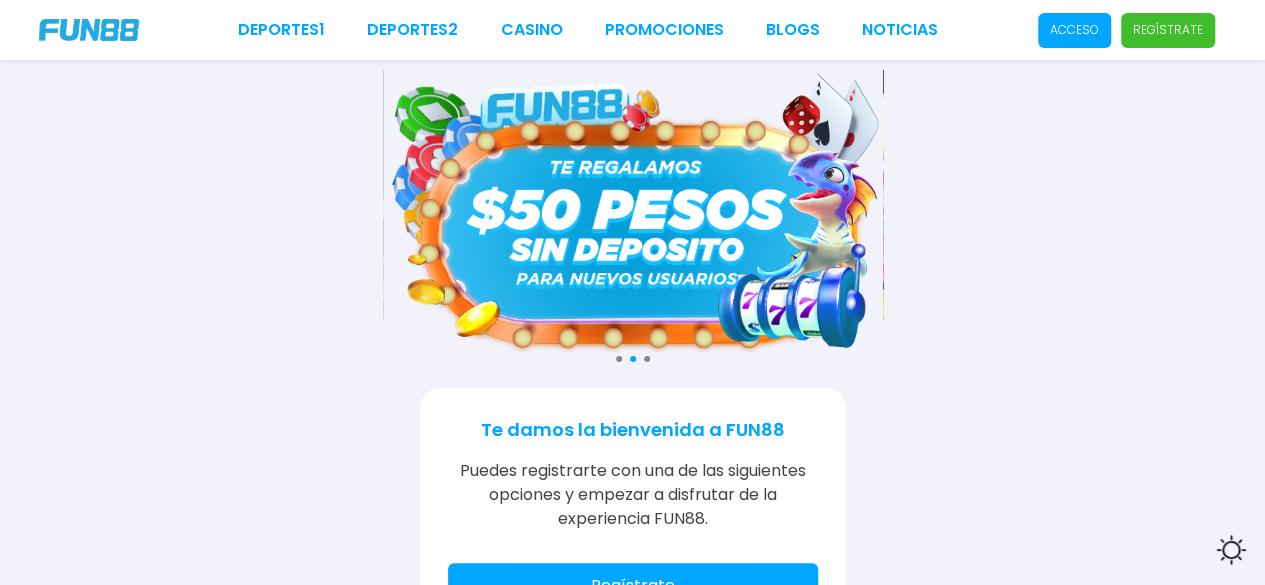 click on "Regístrate" at bounding box center [1168, 30] 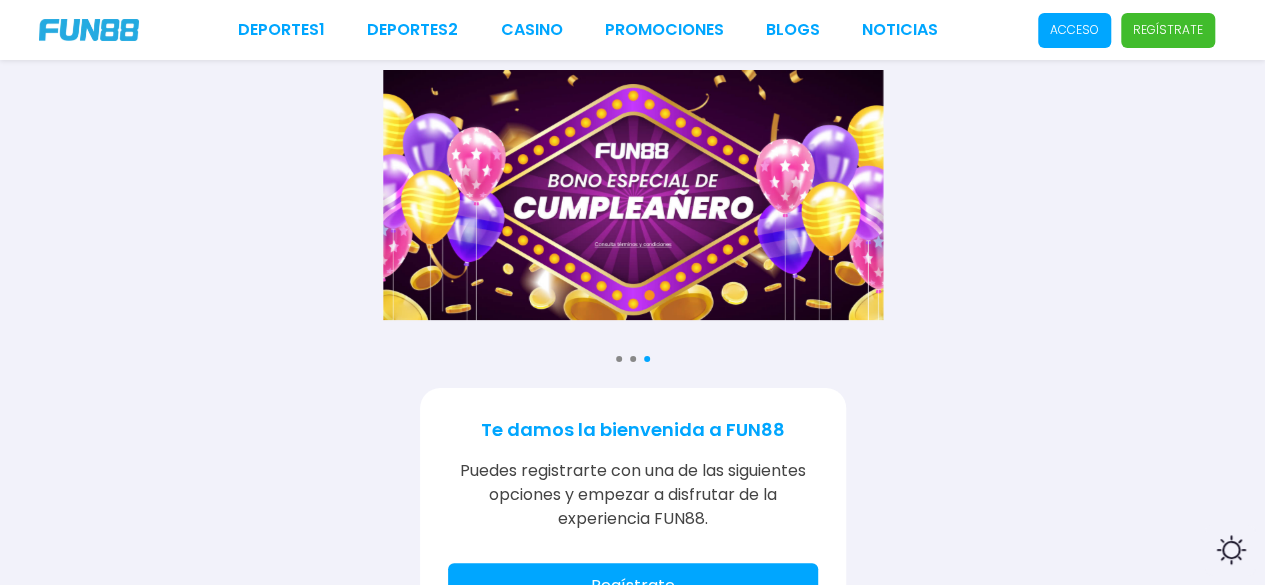 click on "Regístrate" at bounding box center [1168, 30] 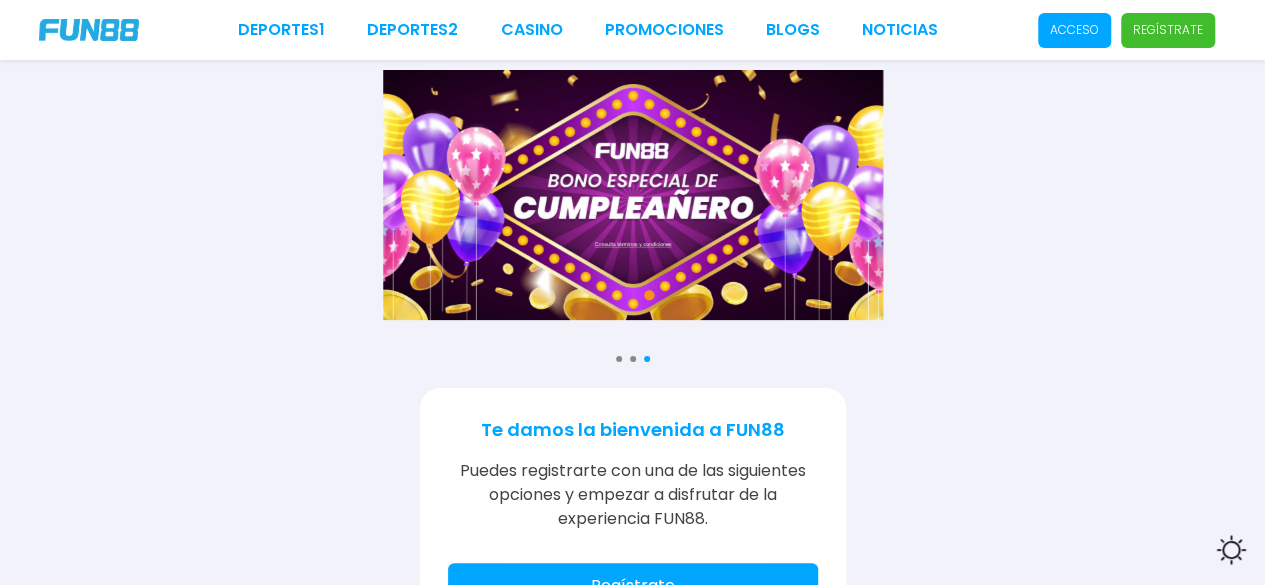 click on "Regístrate" at bounding box center (1168, 30) 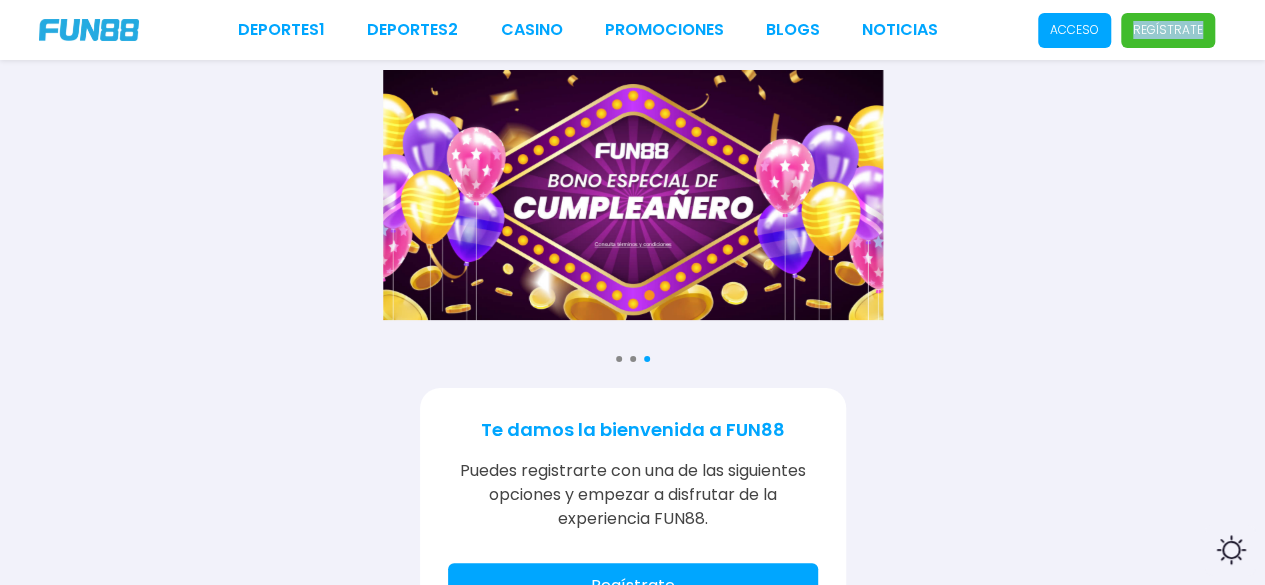 click on "Regístrate" at bounding box center [1168, 30] 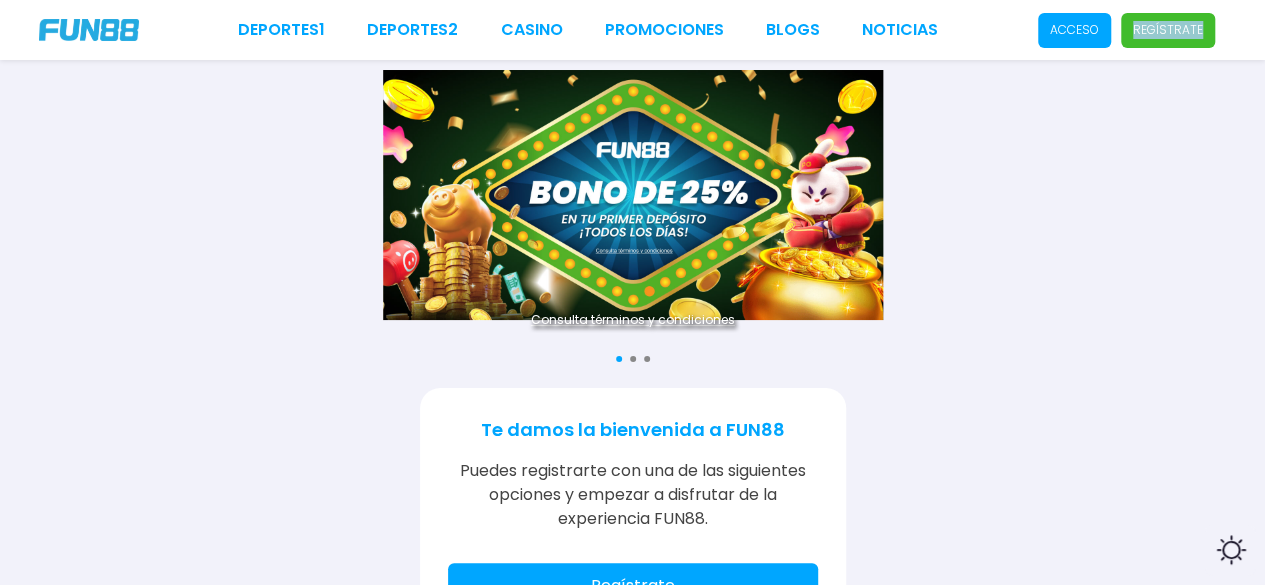 click on "Regístrate" at bounding box center [1168, 30] 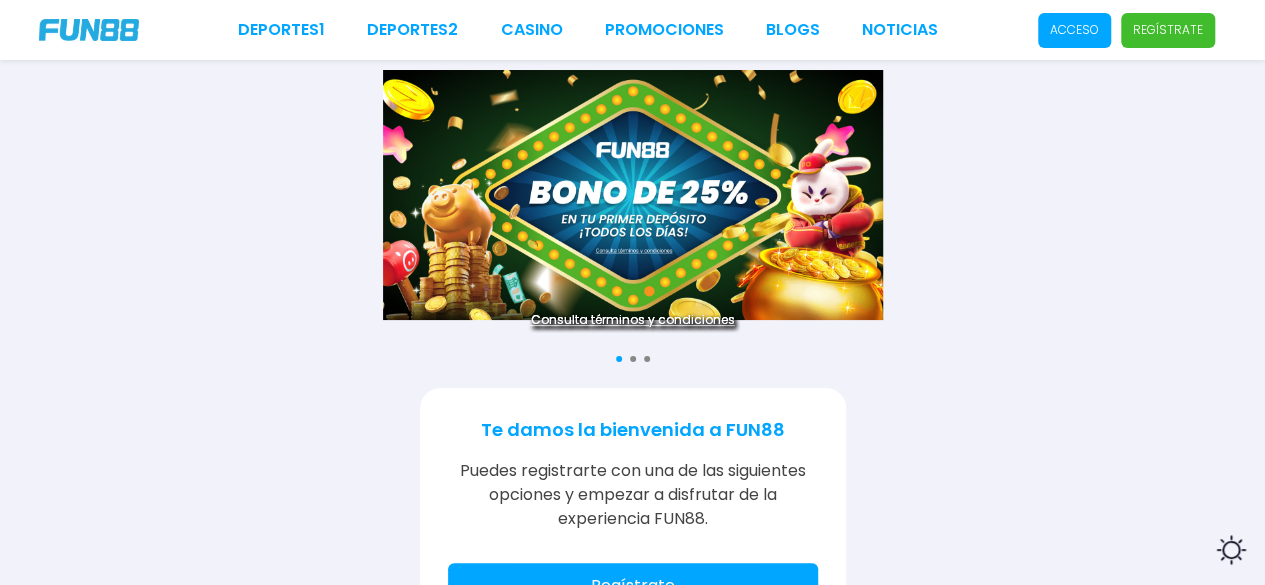click on "Consulta términos y condiciones Consulta términos y condiciones Consulta términos y condiciones" at bounding box center (632, 211) 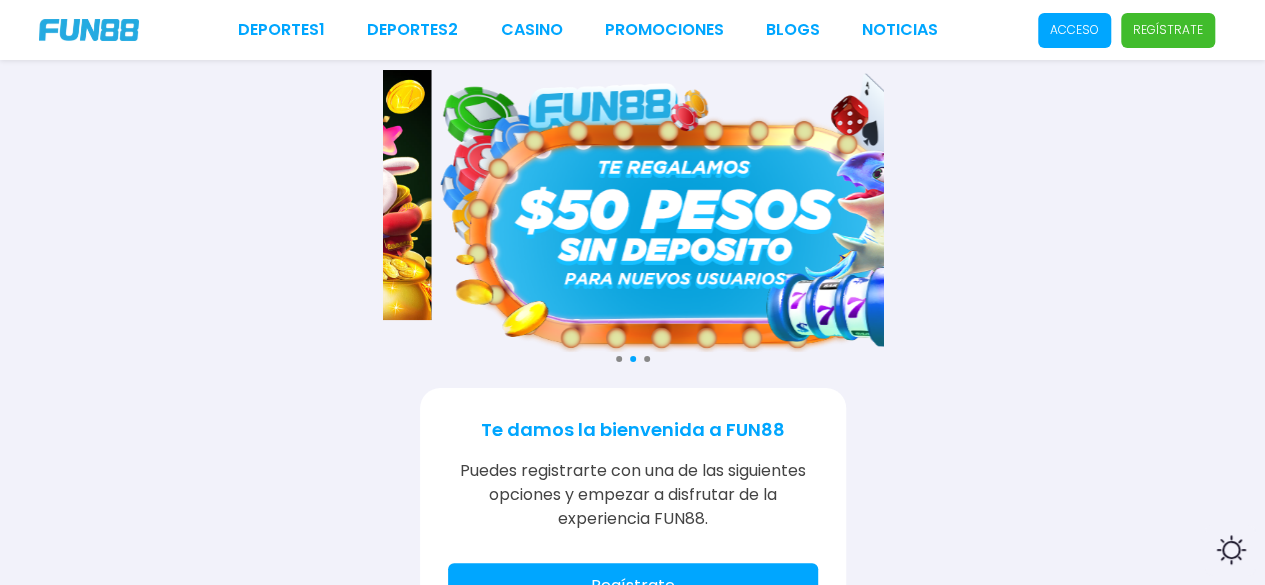 click on "Regístrate" at bounding box center (1168, 30) 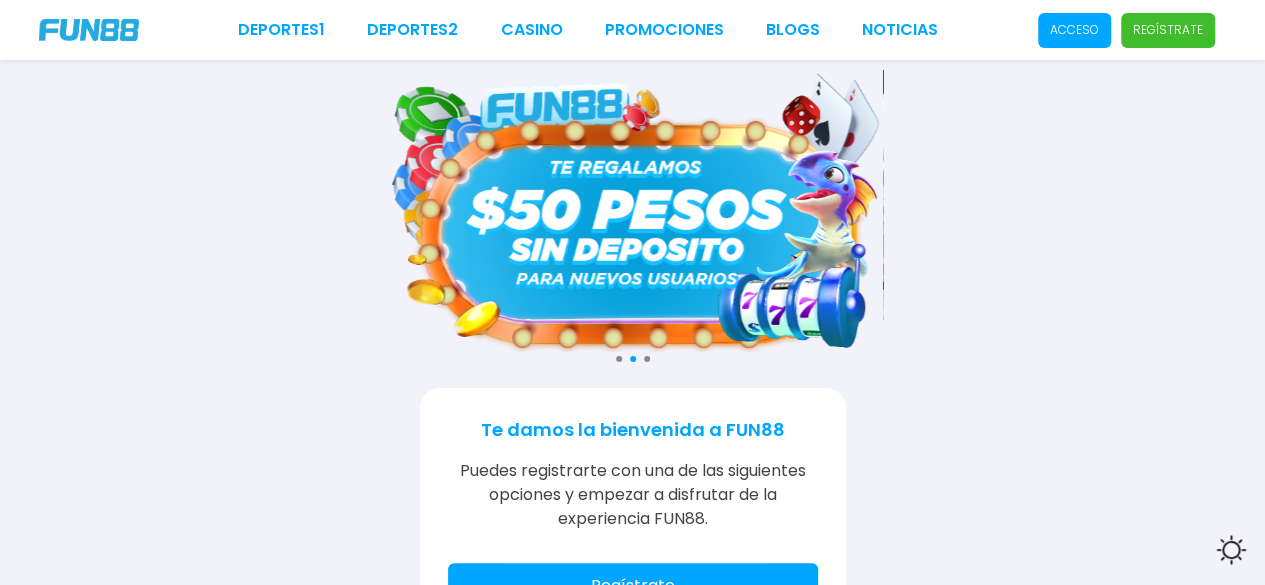 click on "Regístrate" at bounding box center (1168, 30) 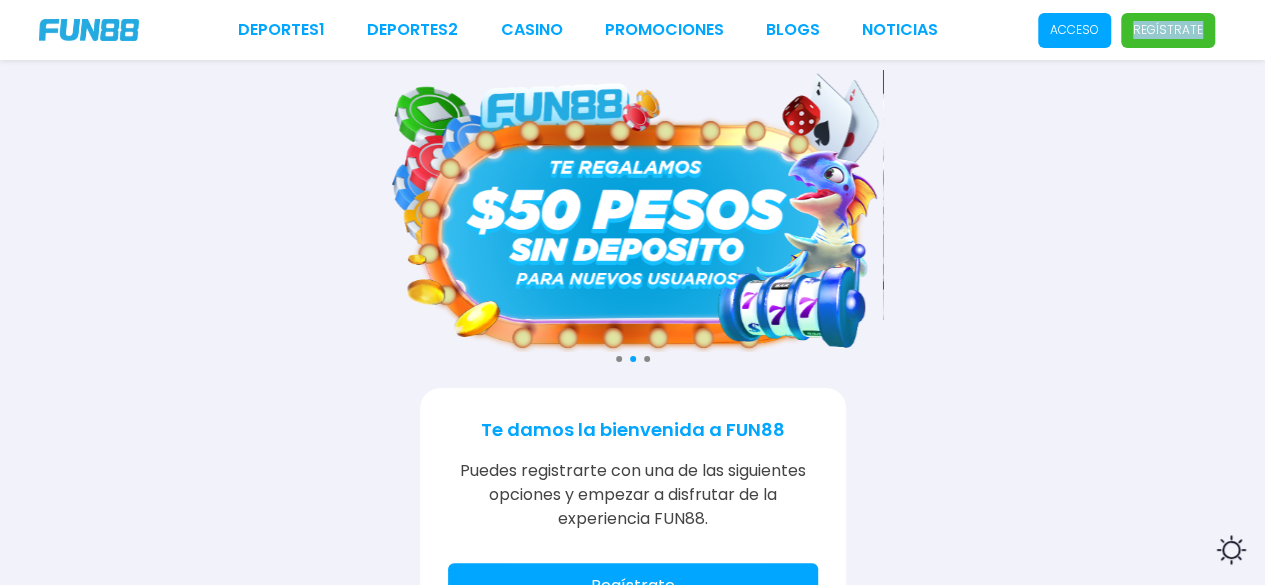 click on "Regístrate" at bounding box center [1168, 30] 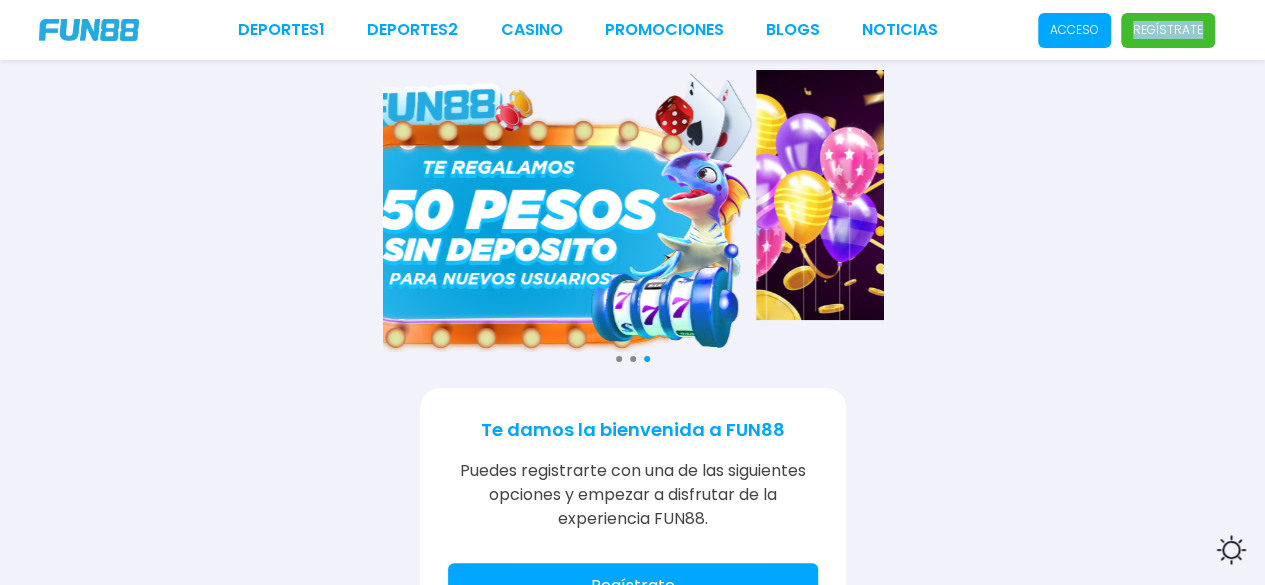 click on "Regístrate" at bounding box center (1168, 30) 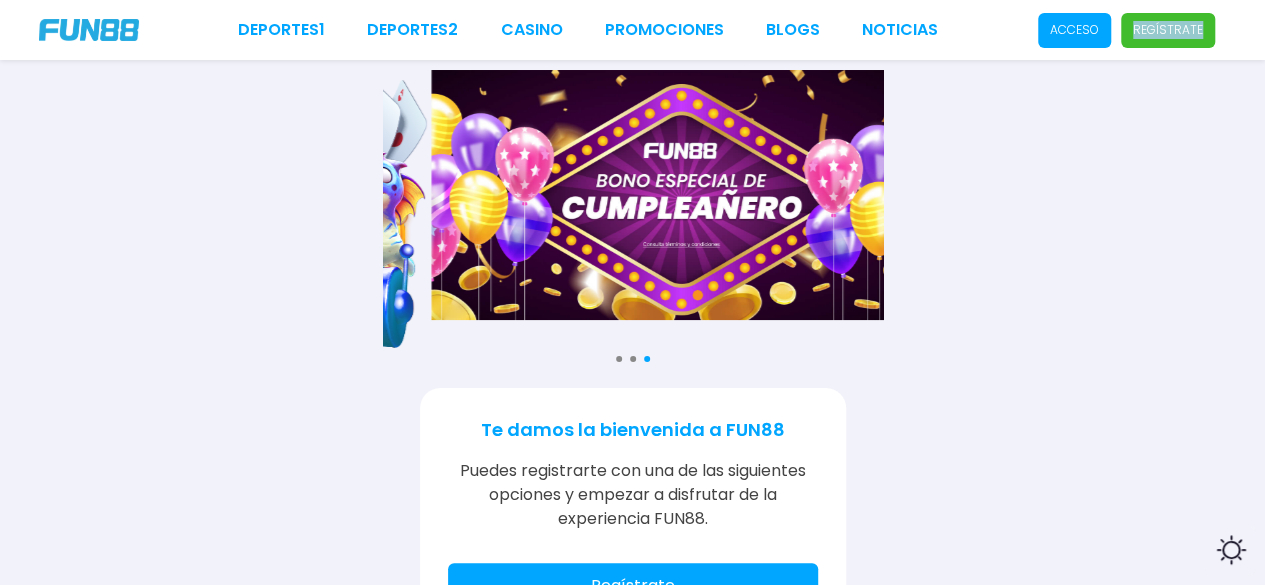 click on "Regístrate" at bounding box center [1168, 30] 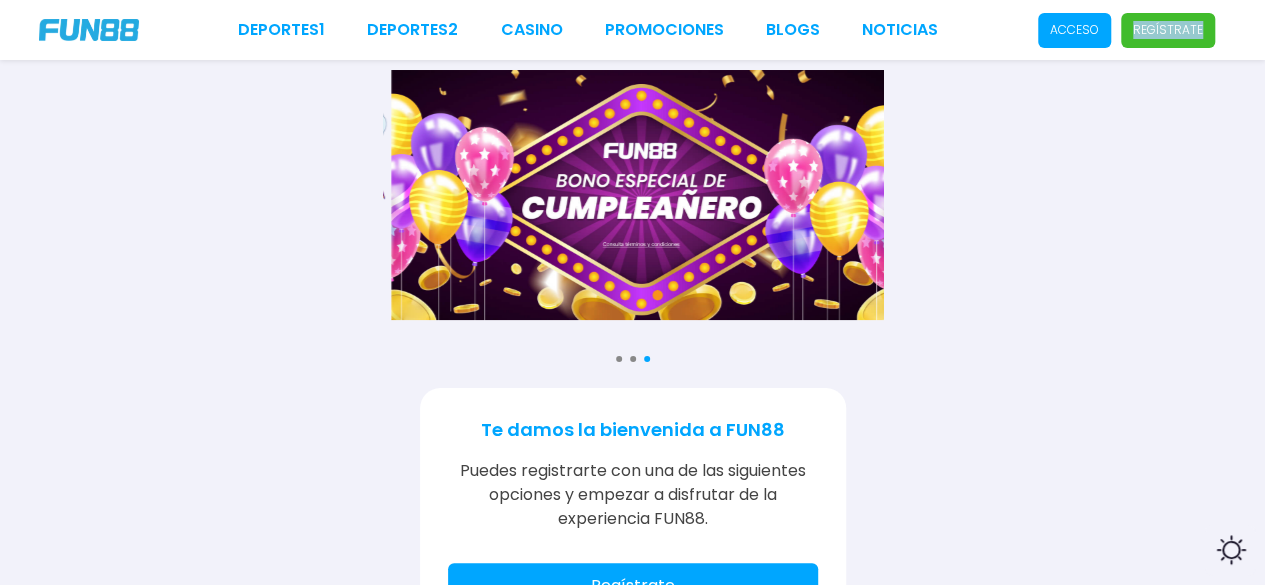 click on "Regístrate" at bounding box center [1168, 30] 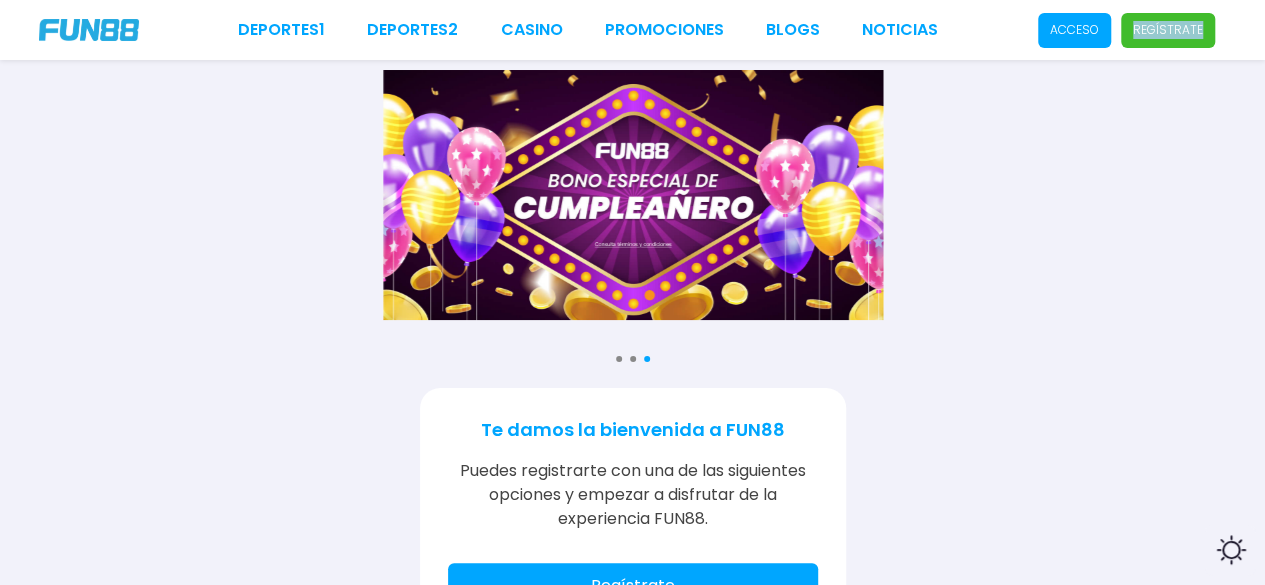click on "Regístrate" at bounding box center [1168, 30] 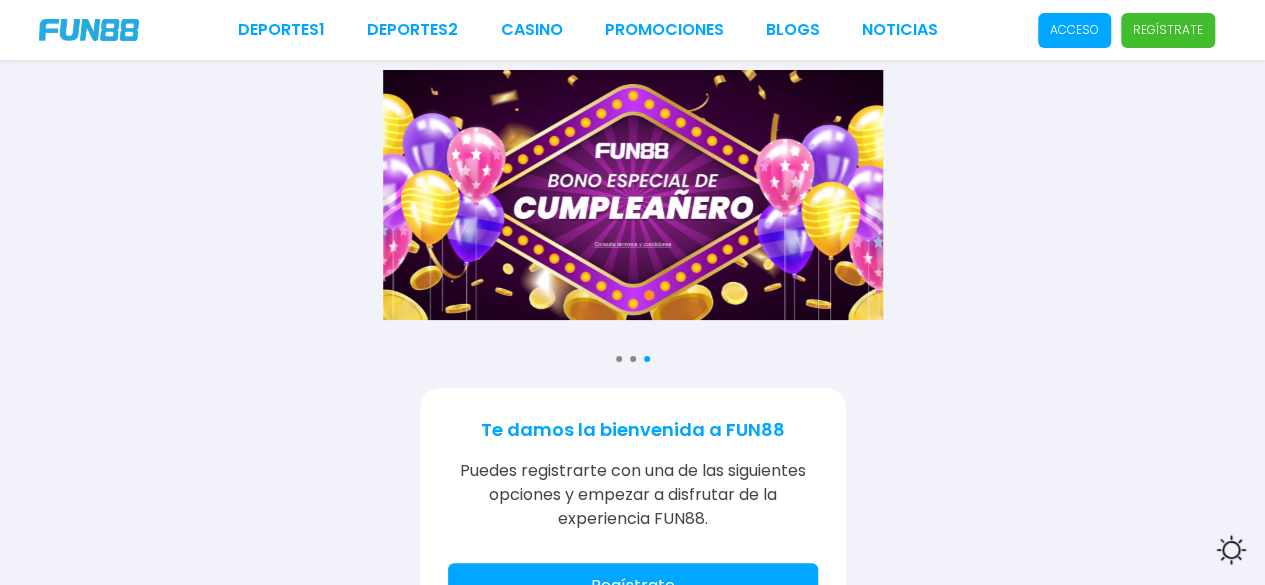 click on "Regístrate" at bounding box center [1168, 30] 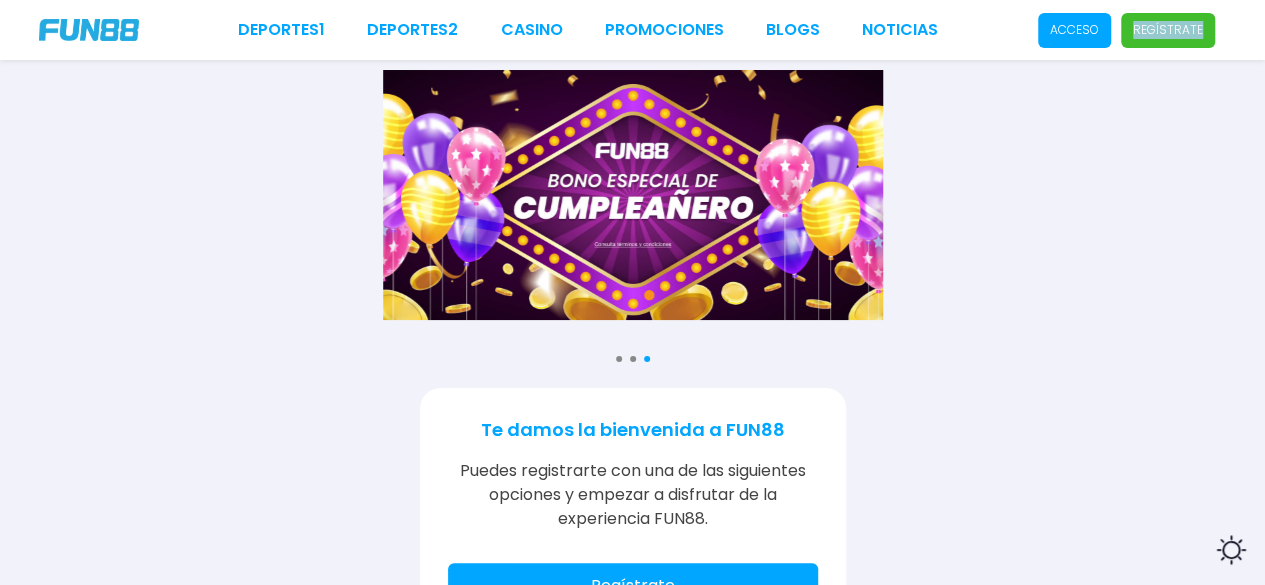 click on "Regístrate" at bounding box center (1168, 30) 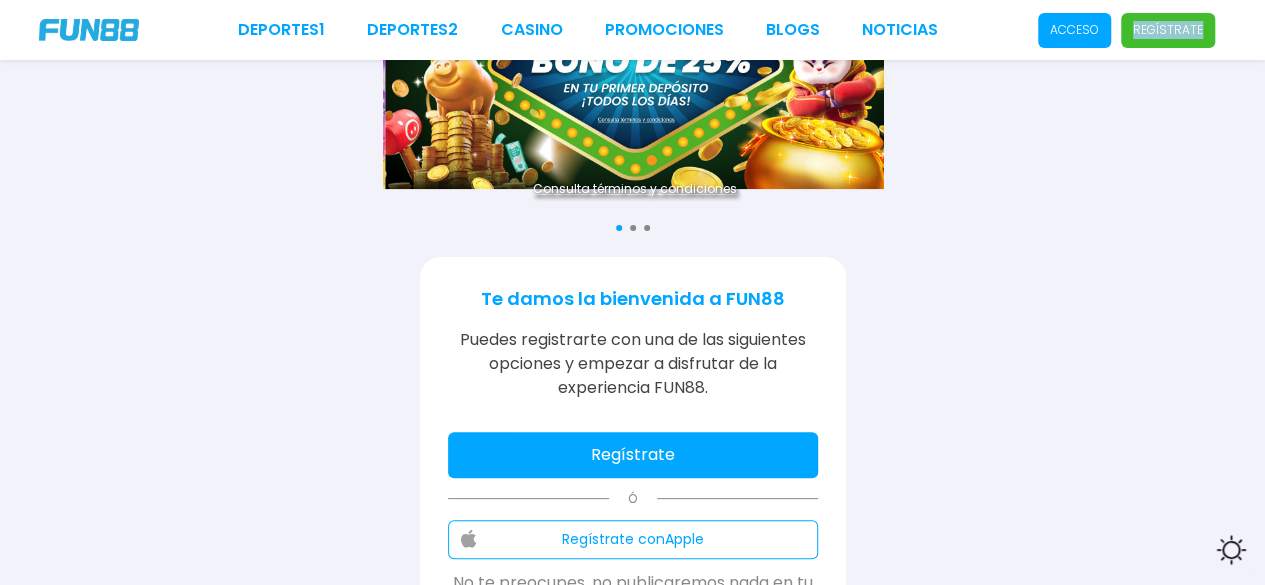 scroll, scrollTop: 132, scrollLeft: 0, axis: vertical 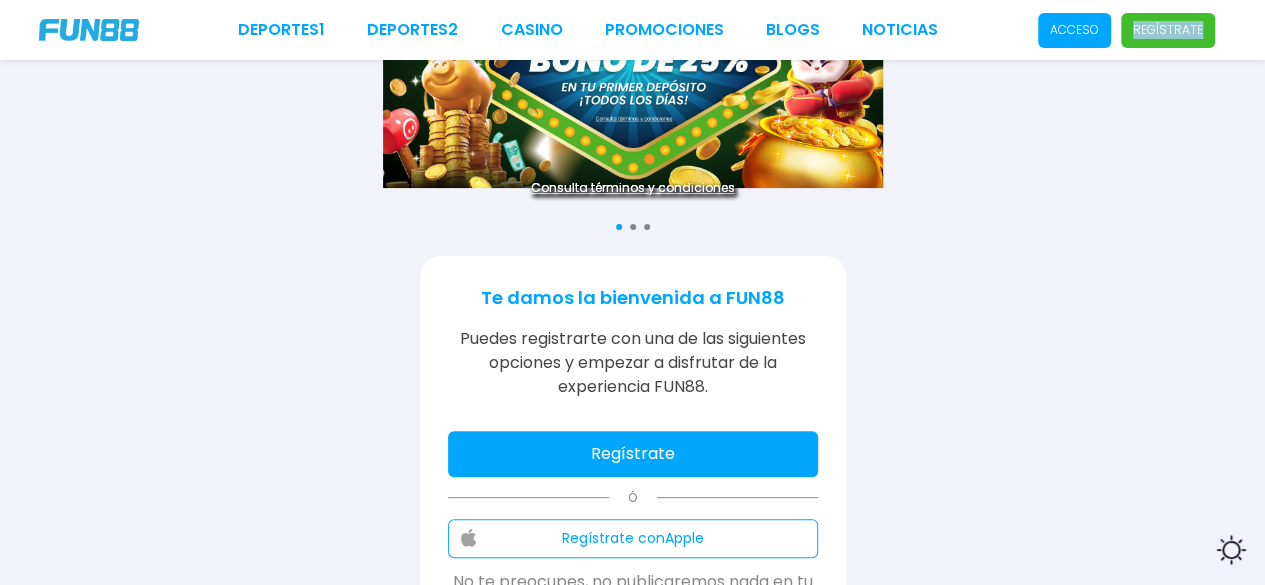 click on "Regístrate" at bounding box center (633, 454) 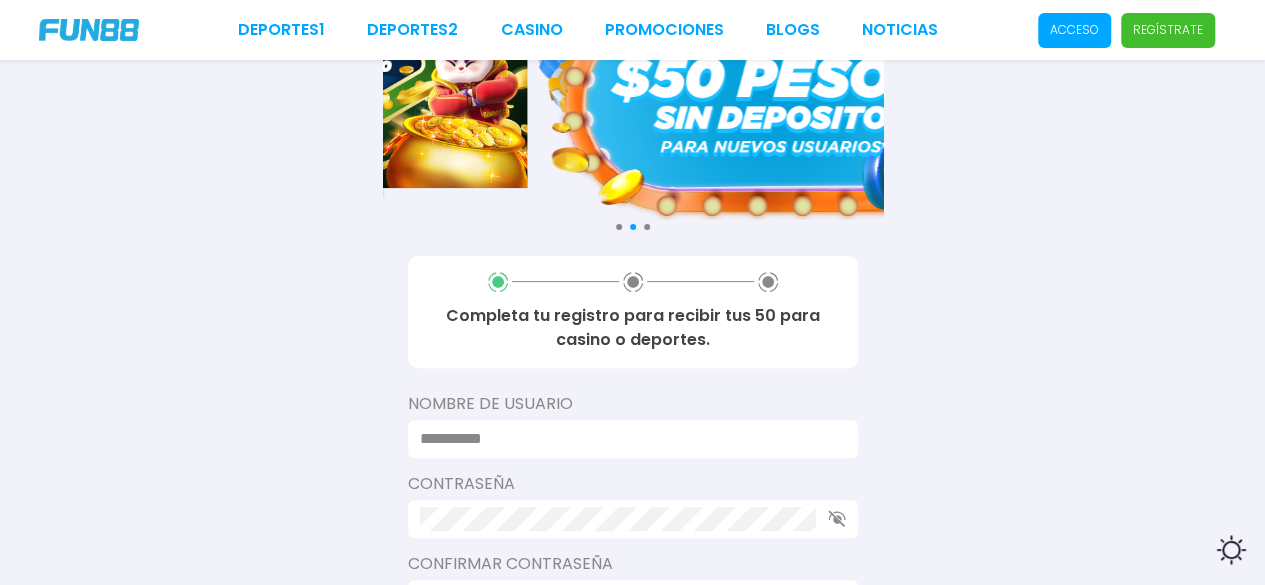 click at bounding box center [627, 439] 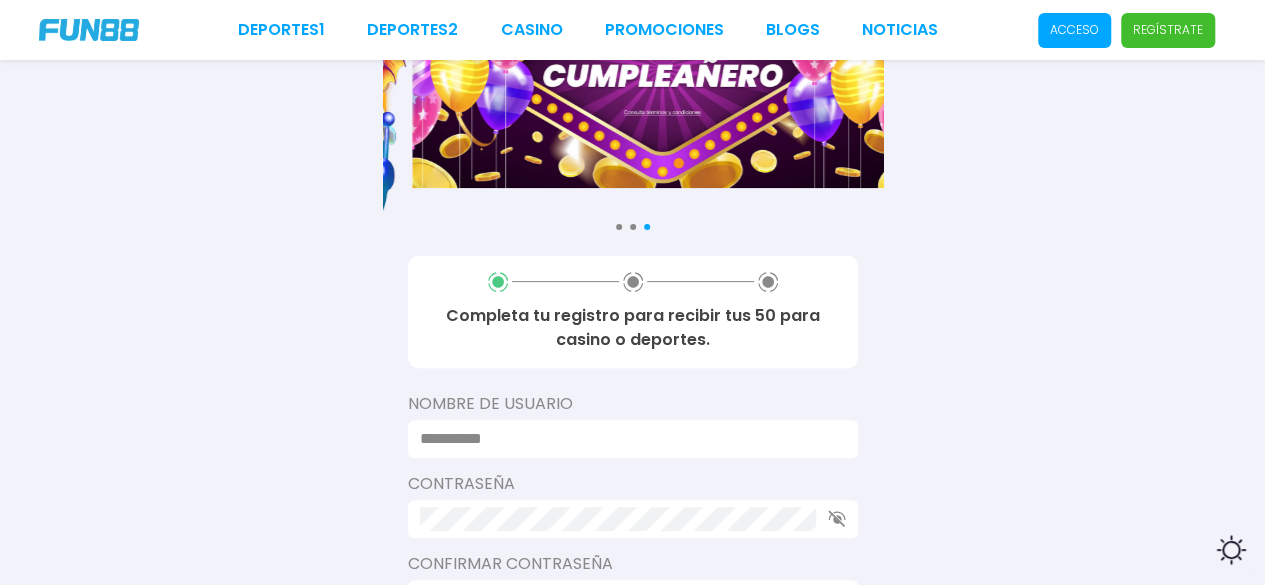 click at bounding box center (627, 439) 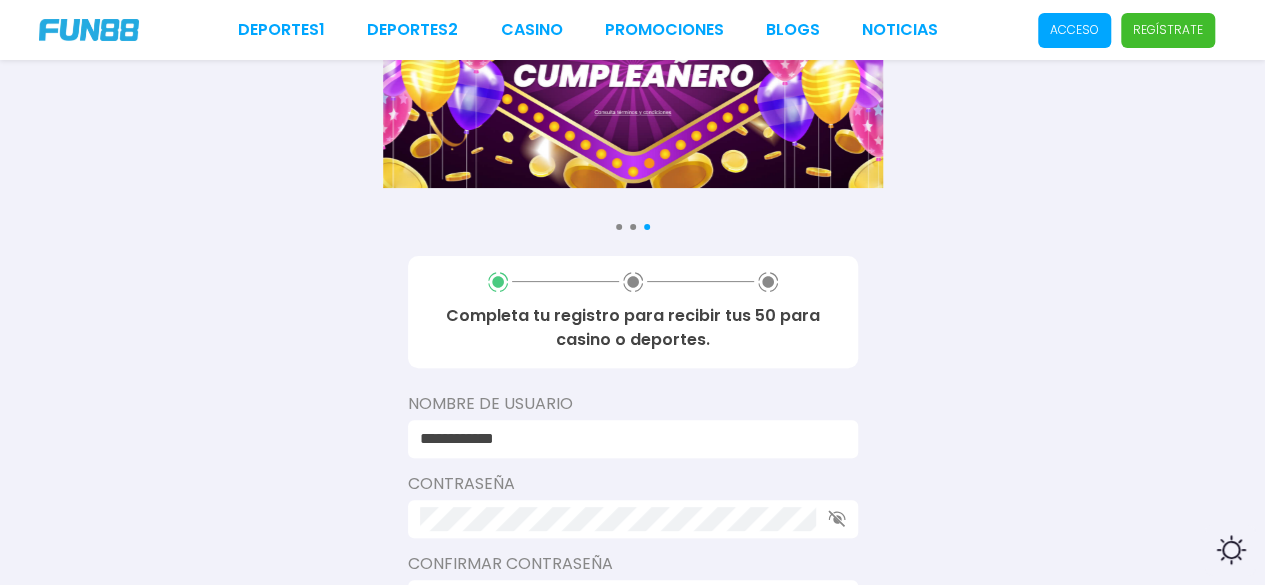 scroll, scrollTop: 213, scrollLeft: 0, axis: vertical 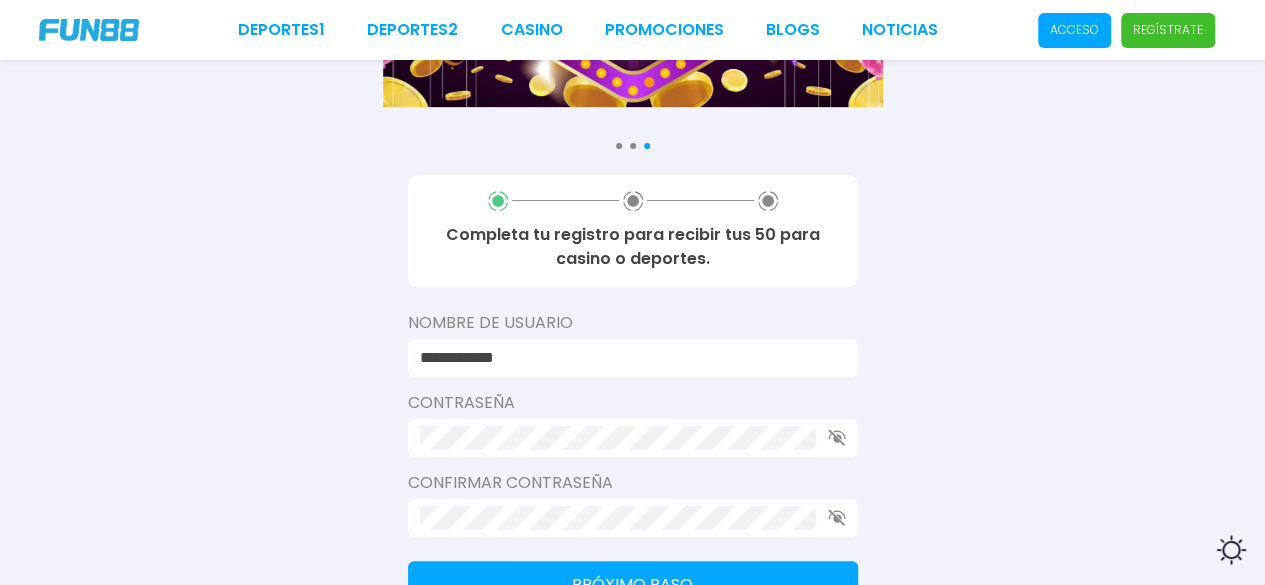 type on "**********" 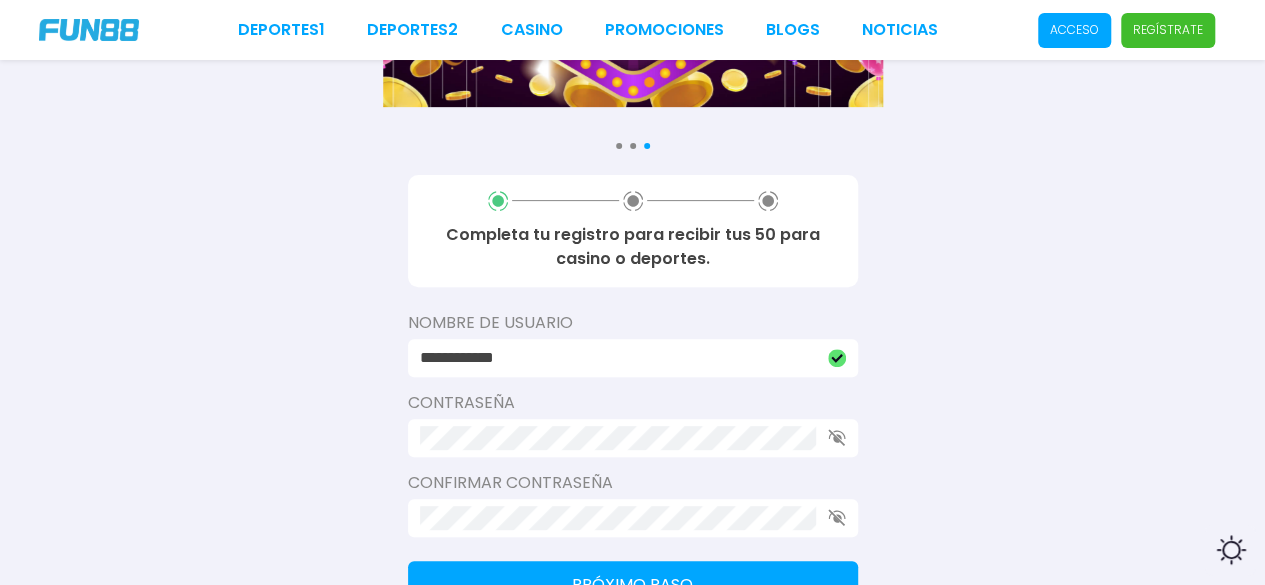 type 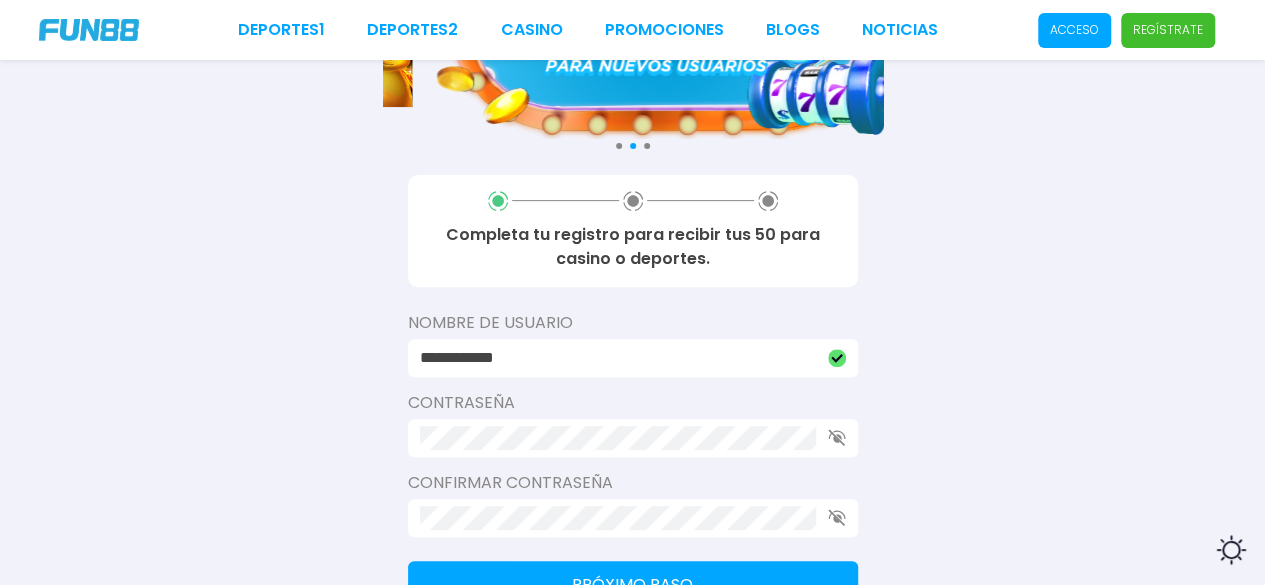 click 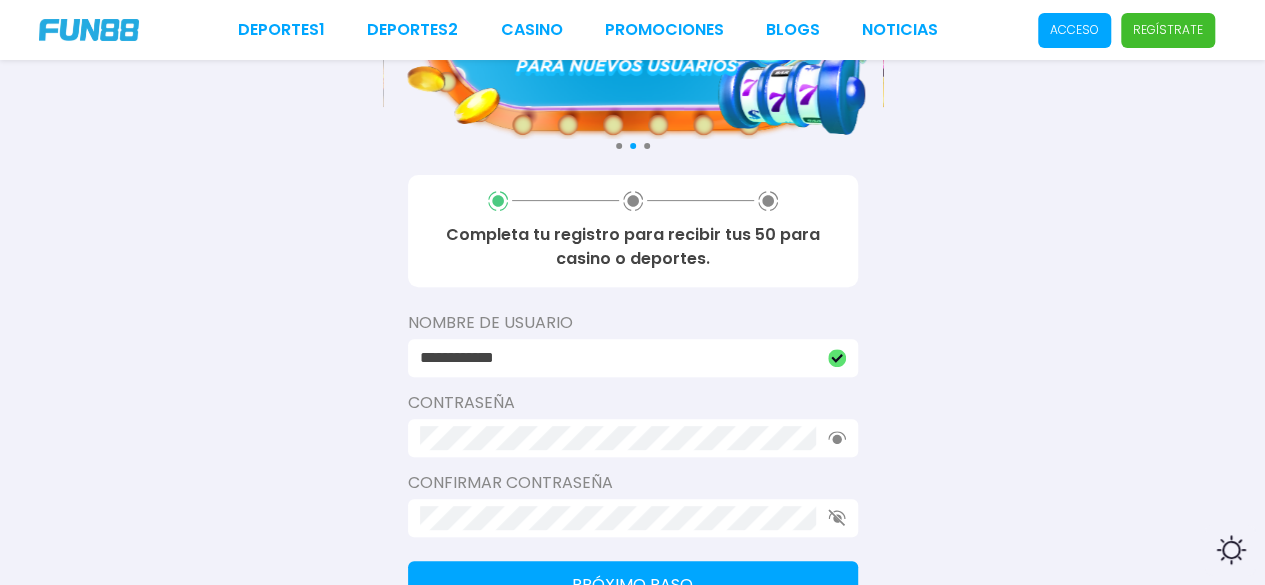 click 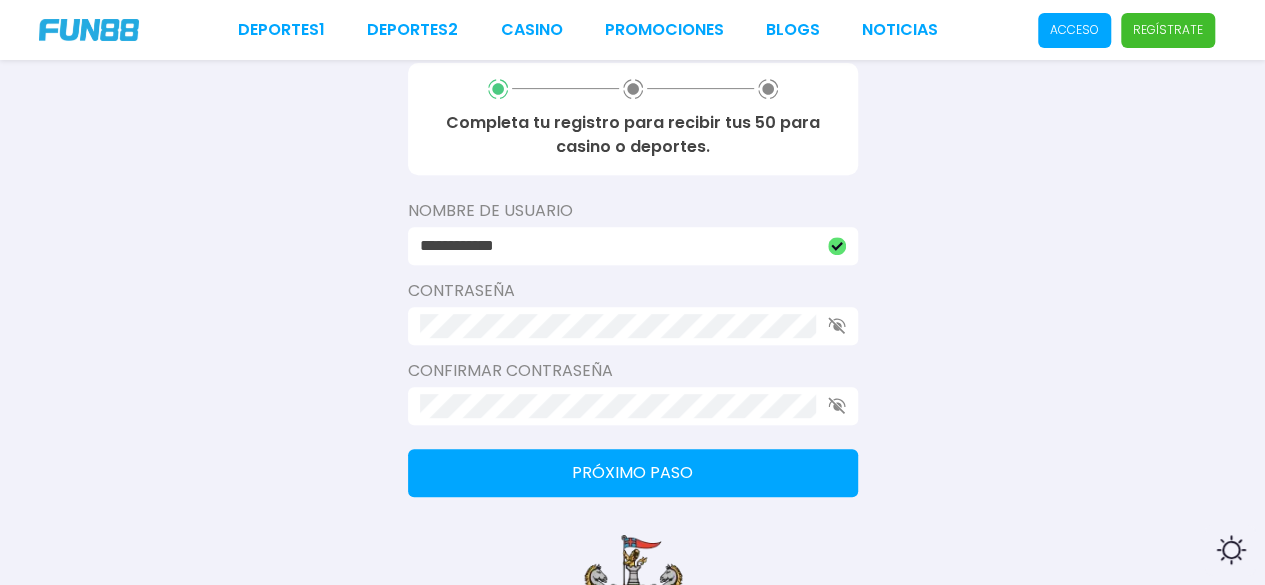 scroll, scrollTop: 330, scrollLeft: 0, axis: vertical 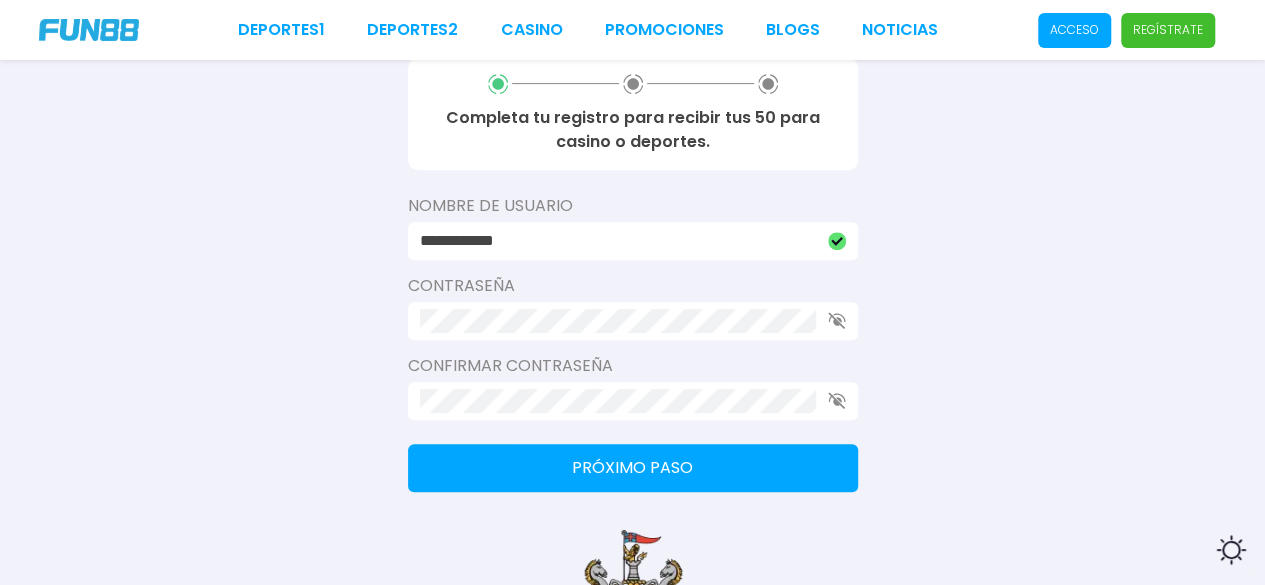 click on "Próximo paso" at bounding box center (633, 468) 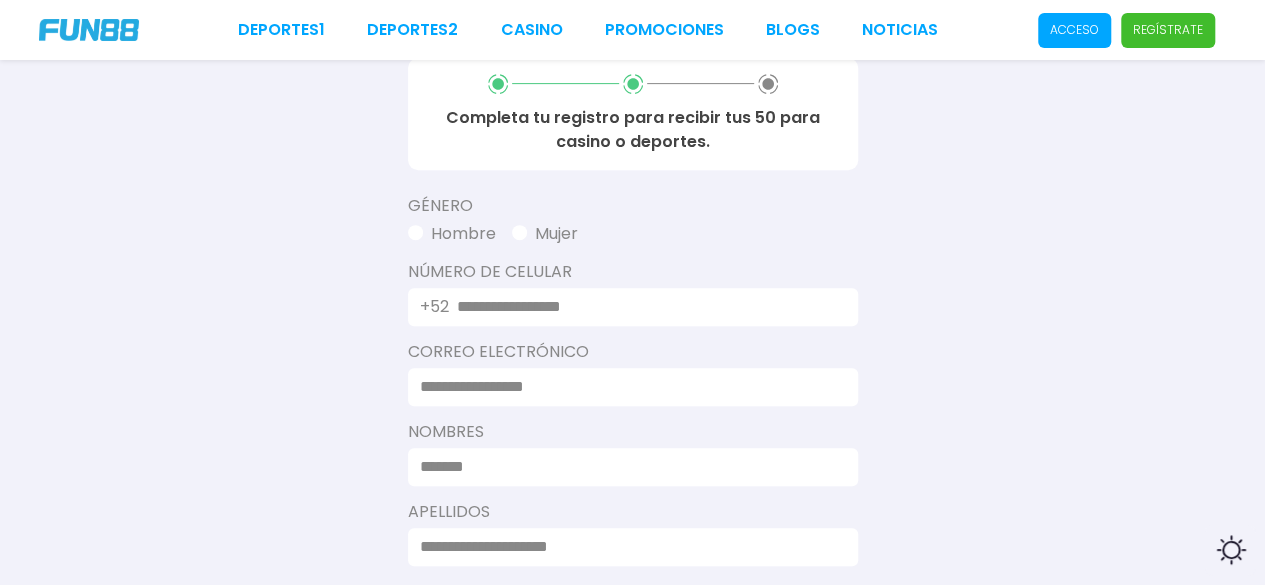 click on "Hombre" at bounding box center [452, 234] 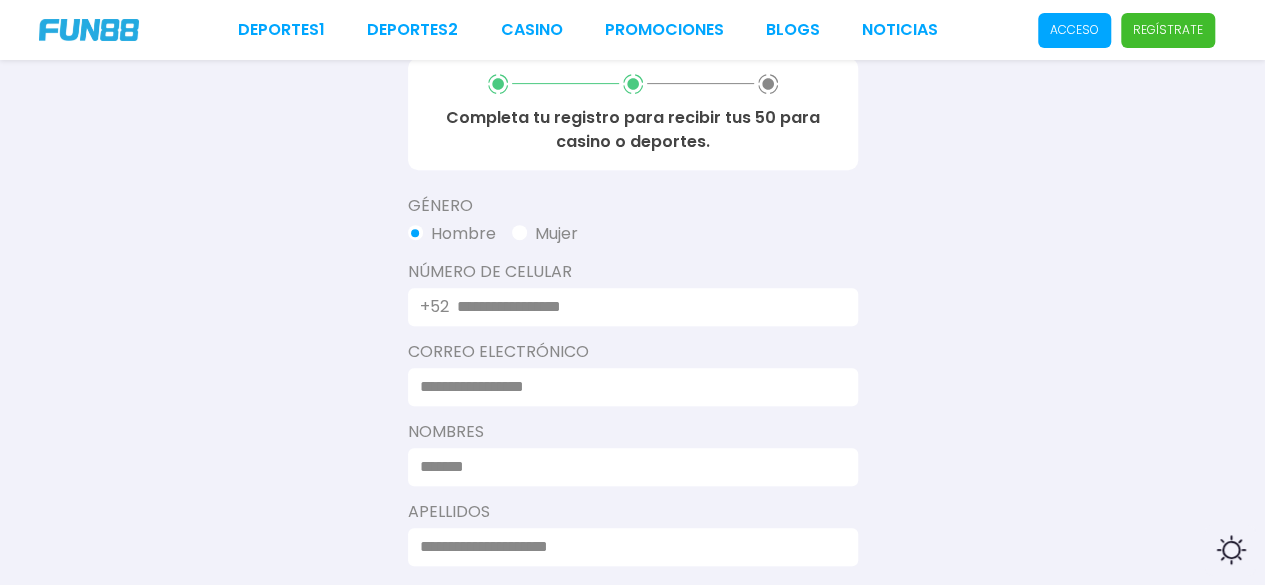 click at bounding box center (645, 307) 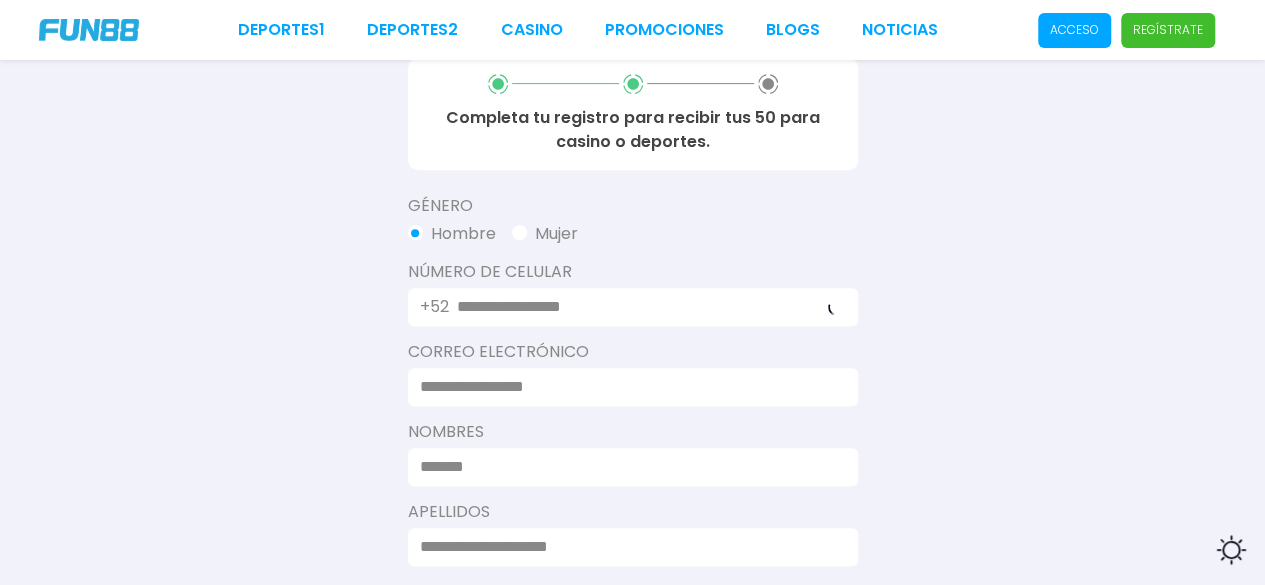 click at bounding box center (627, 387) 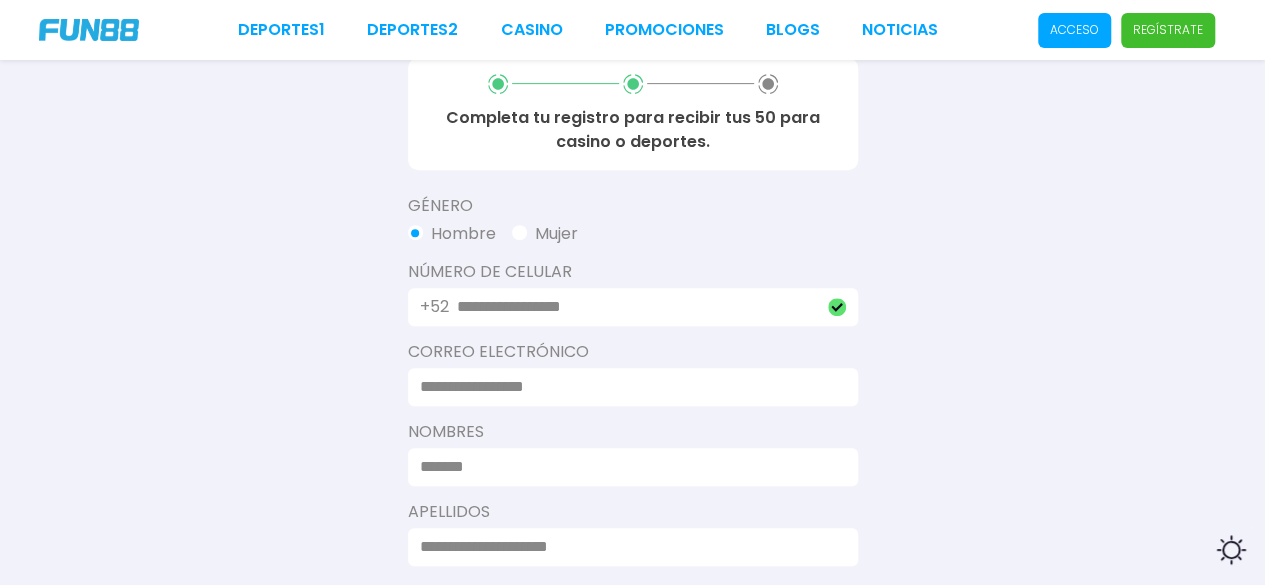 click on "**********" at bounding box center [636, 307] 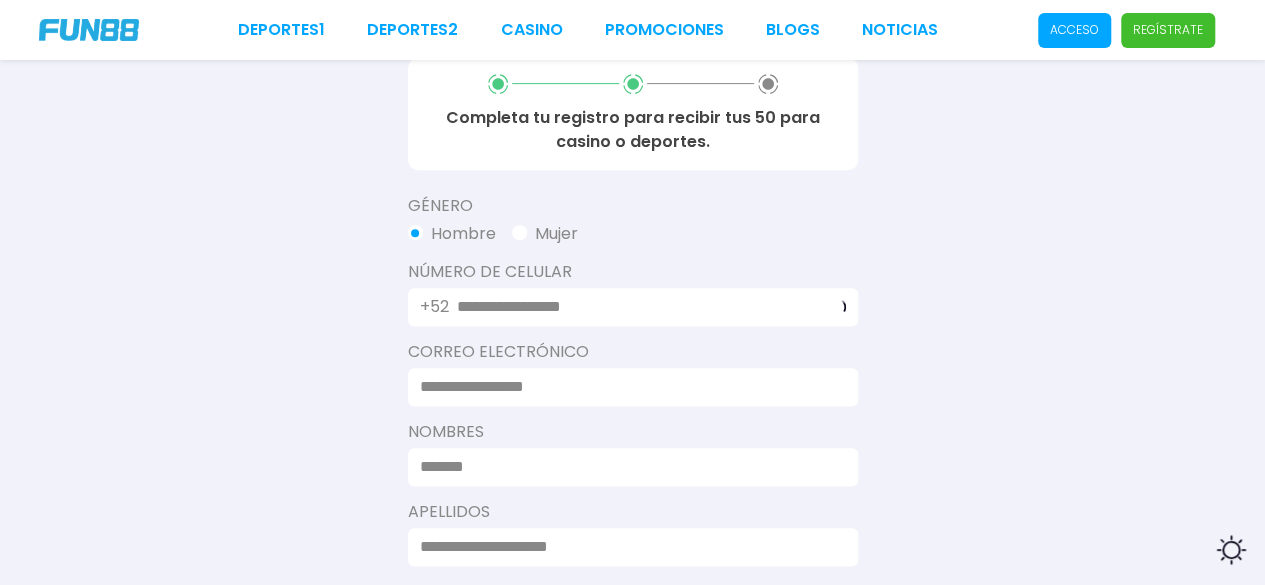 click at bounding box center (627, 387) 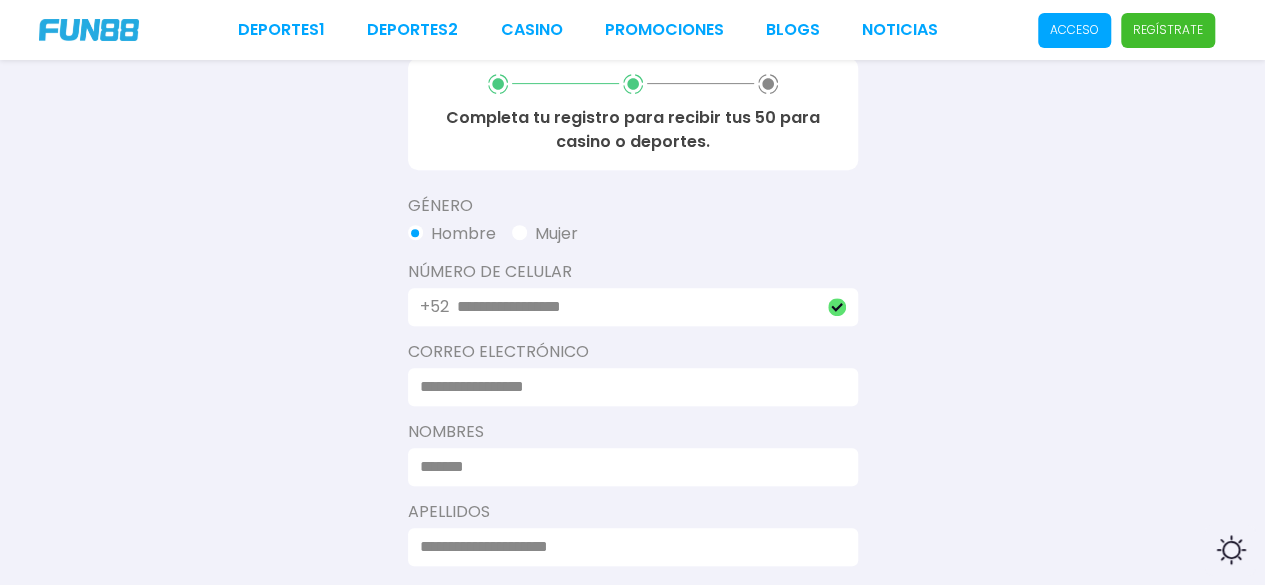 click at bounding box center [627, 387] 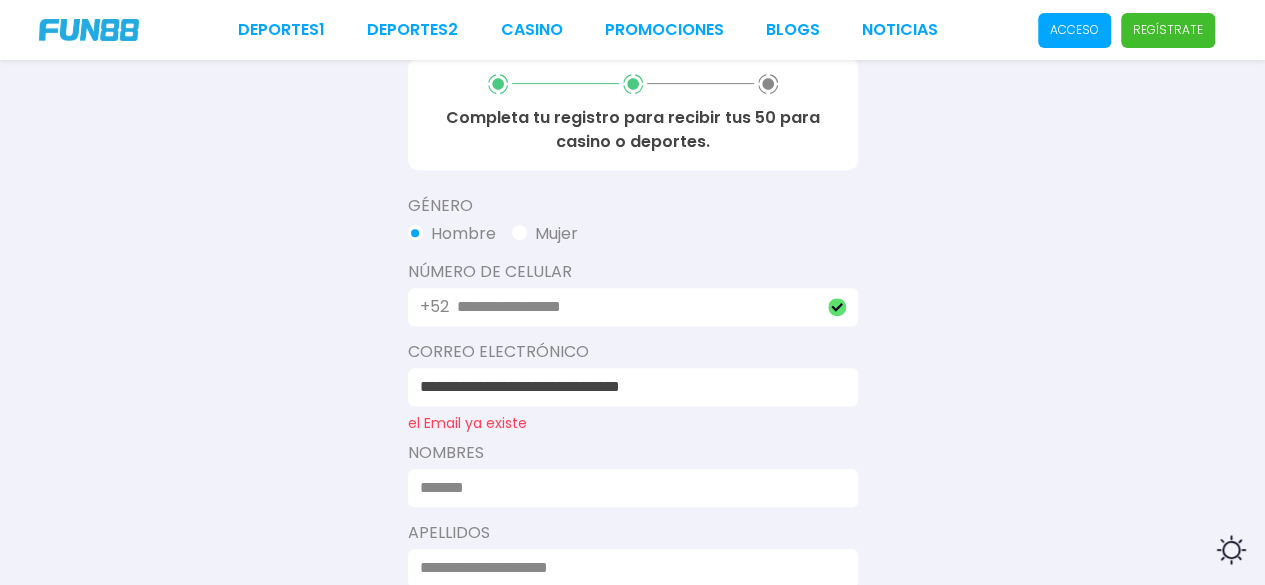 click on "**********" at bounding box center (627, 387) 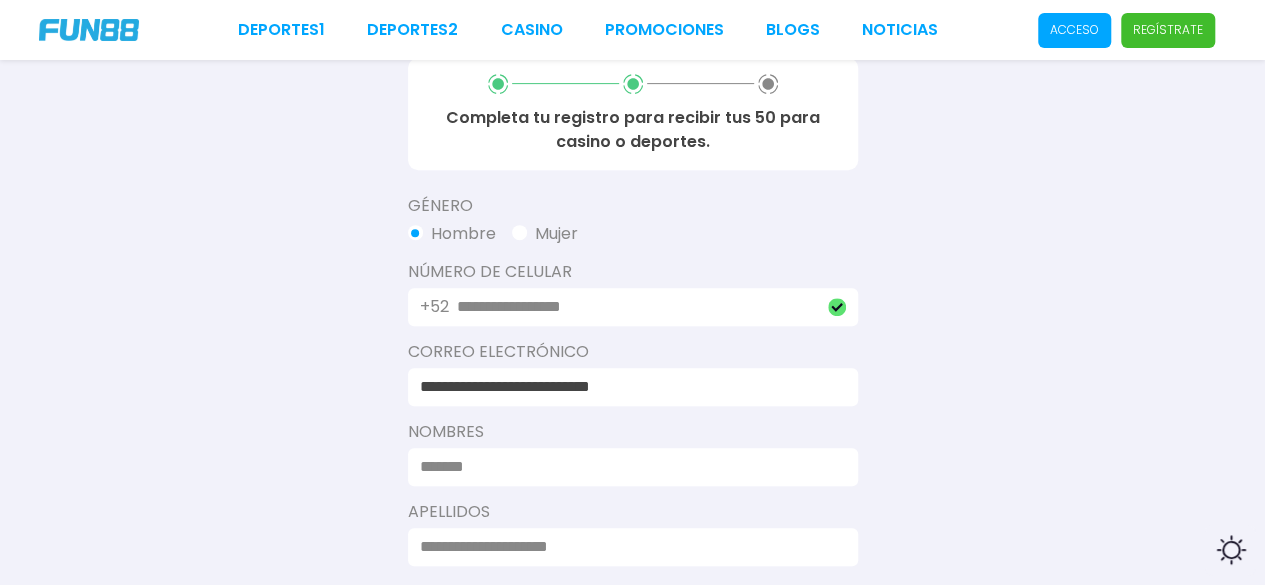 click on "**********" at bounding box center (627, 387) 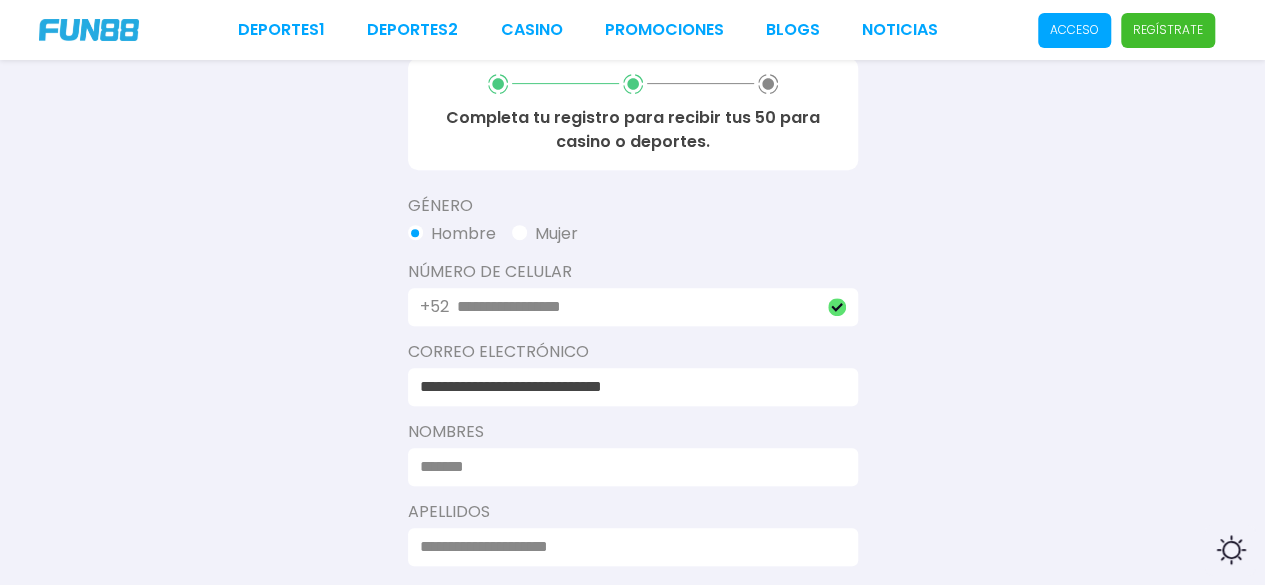type on "**********" 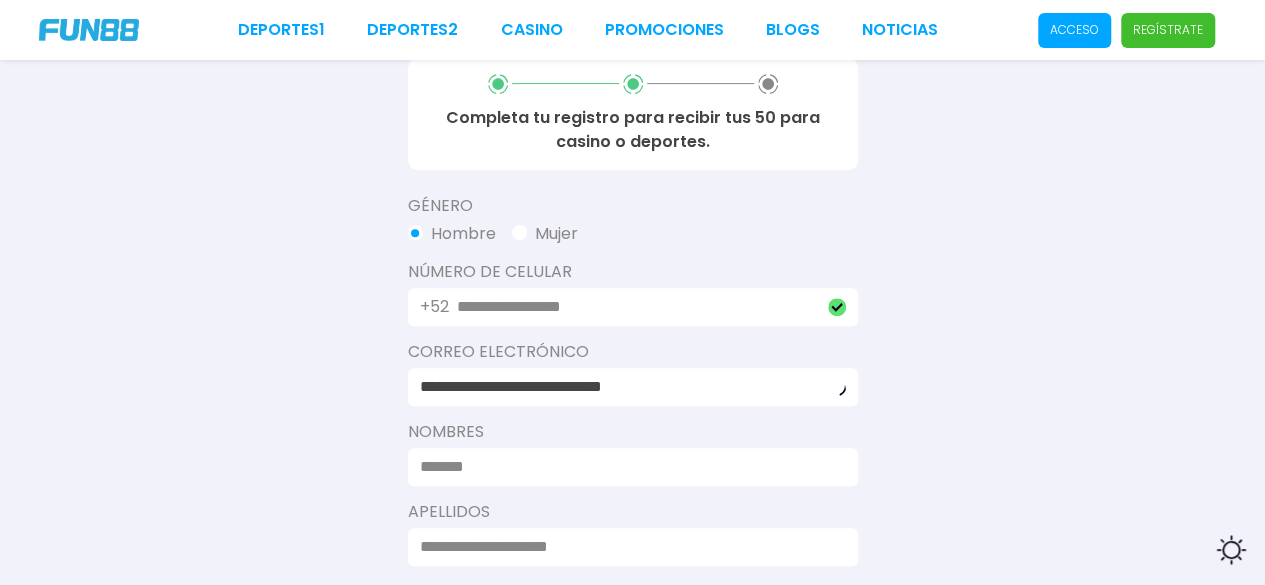 click at bounding box center [627, 467] 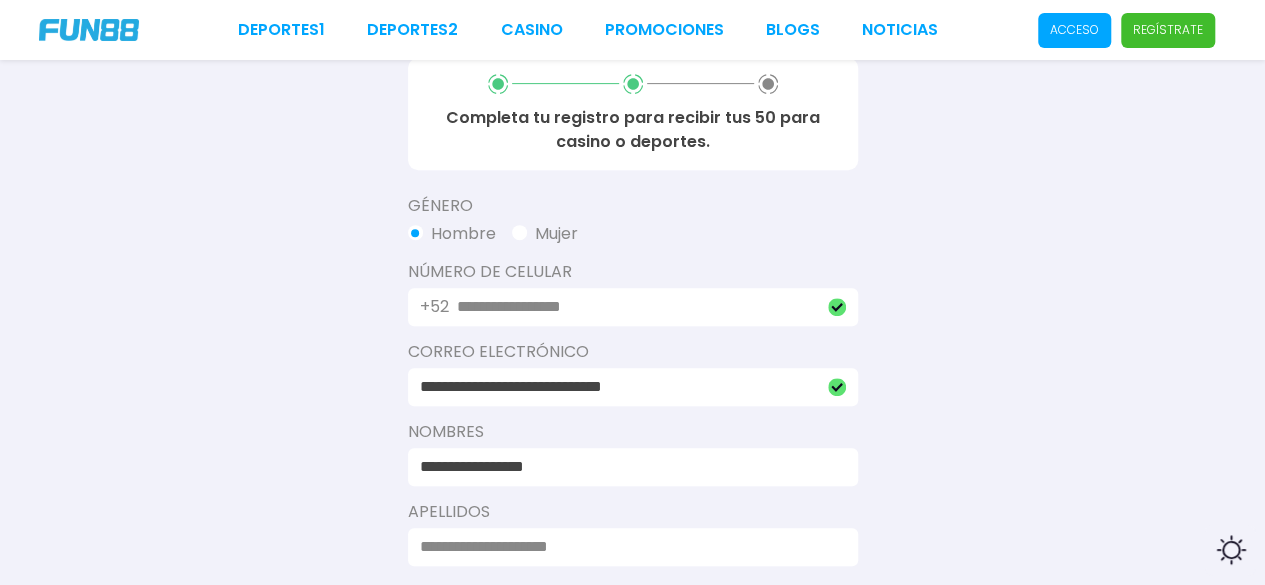 type on "**********" 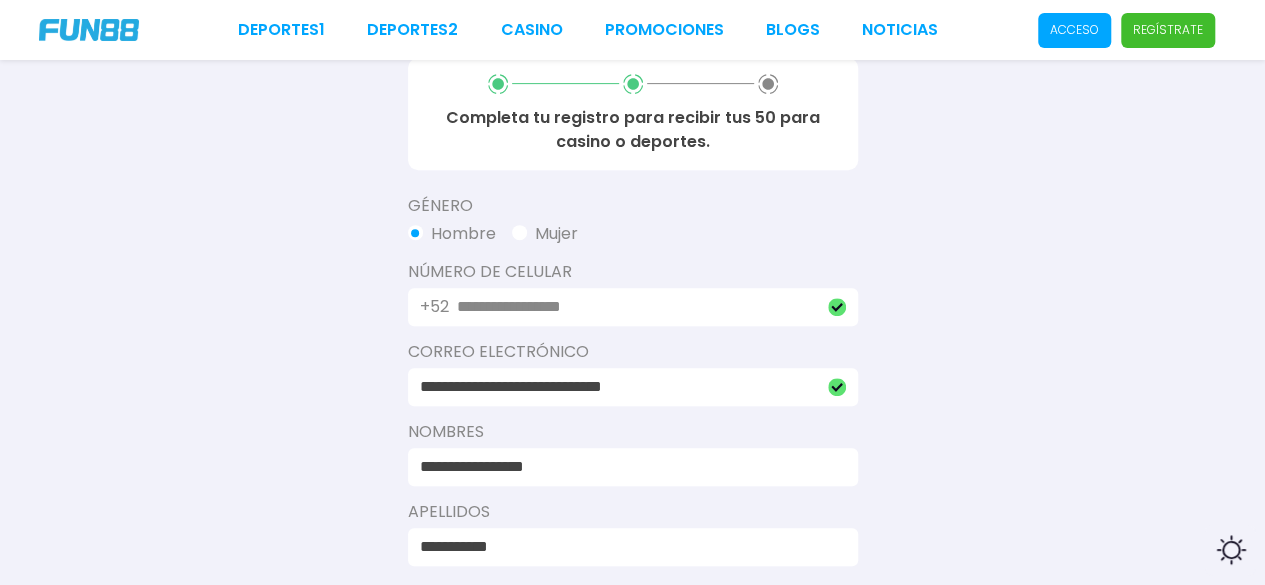 type on "**********" 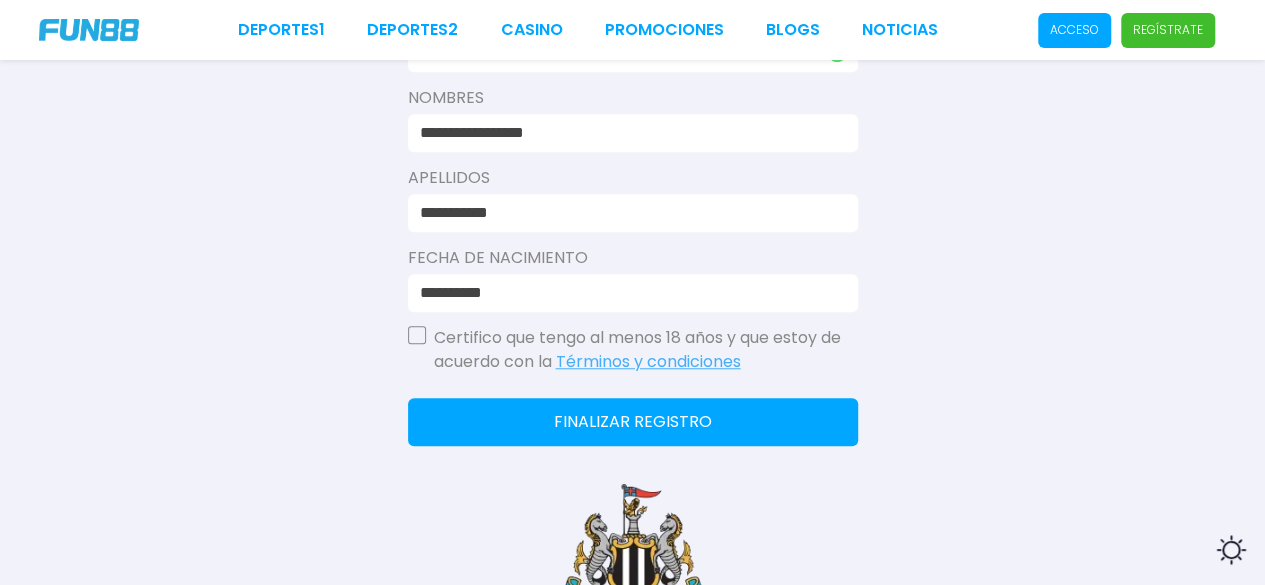 type on "**********" 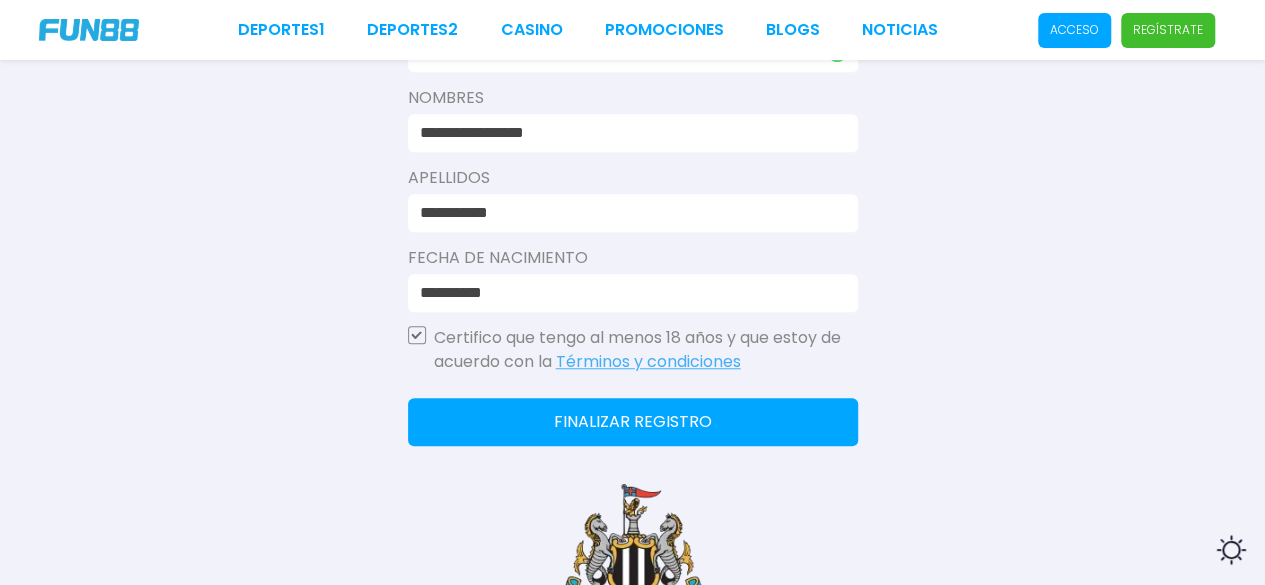 click on "Finalizar registro" 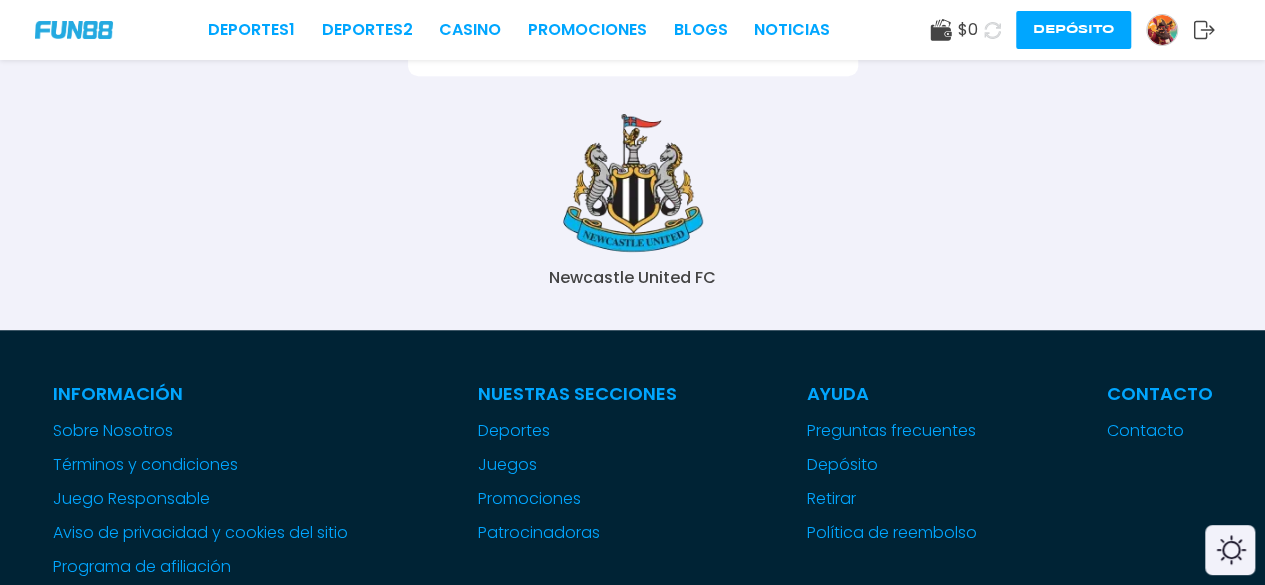 scroll, scrollTop: 620, scrollLeft: 0, axis: vertical 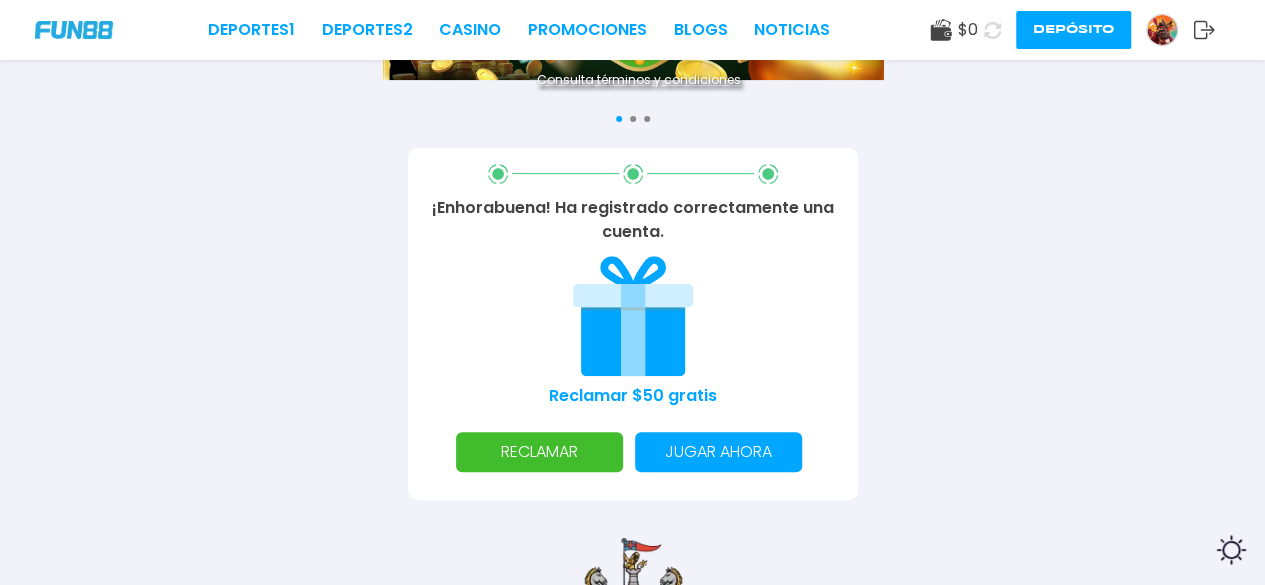 drag, startPoint x: 871, startPoint y: 265, endPoint x: 595, endPoint y: 449, distance: 331.71072 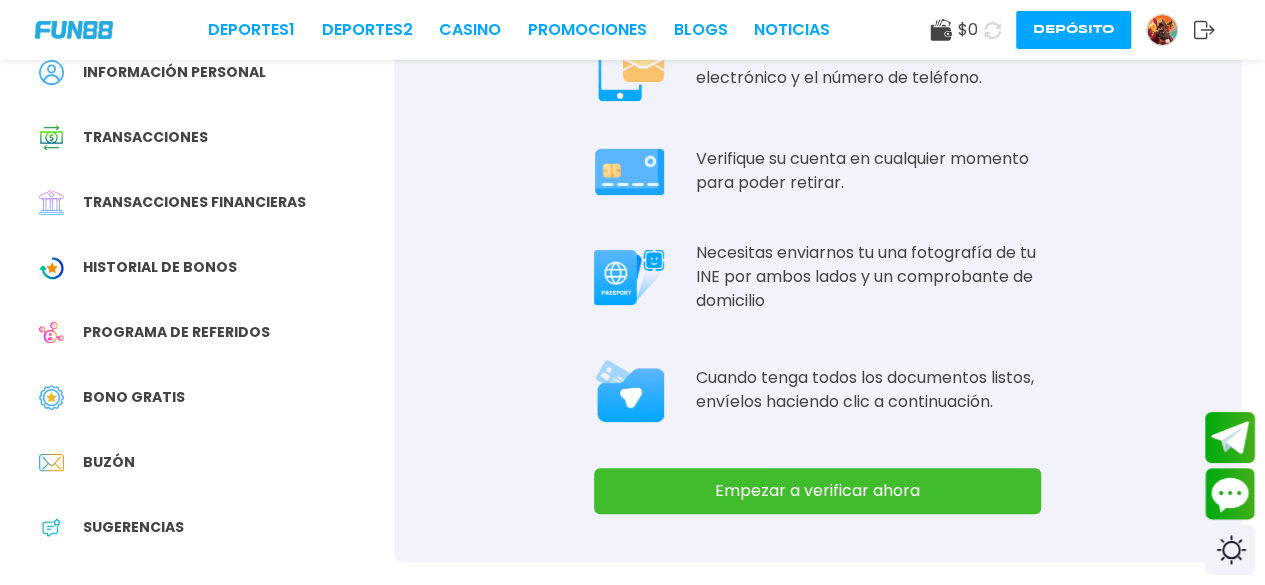scroll, scrollTop: 188, scrollLeft: 0, axis: vertical 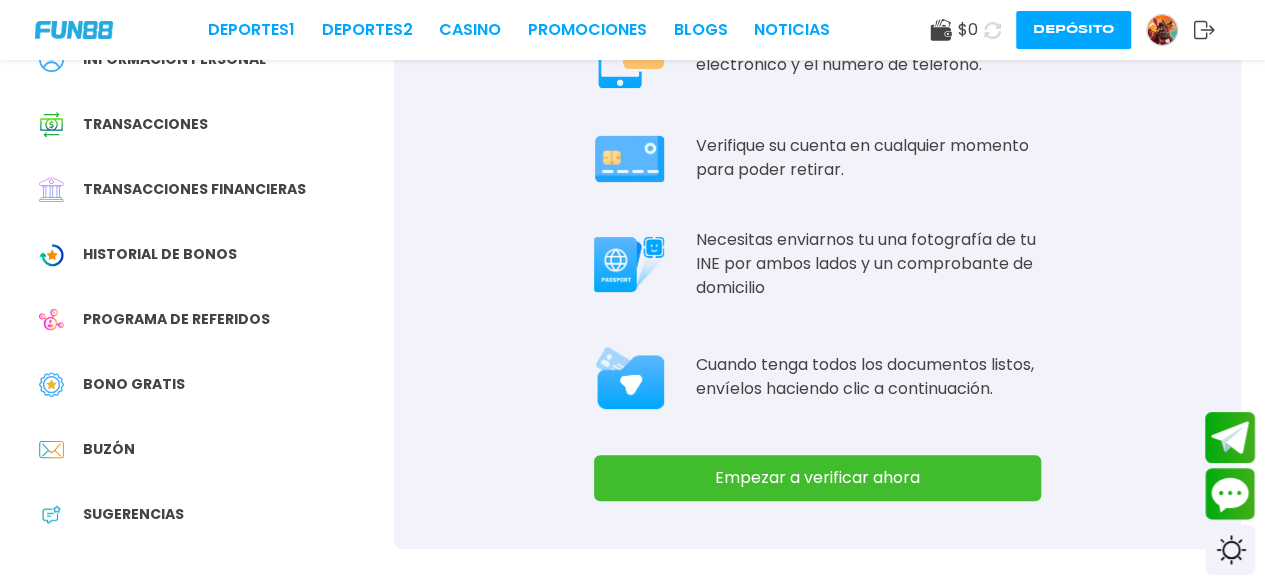click on "Empezar a verificar ahora" at bounding box center (817, 478) 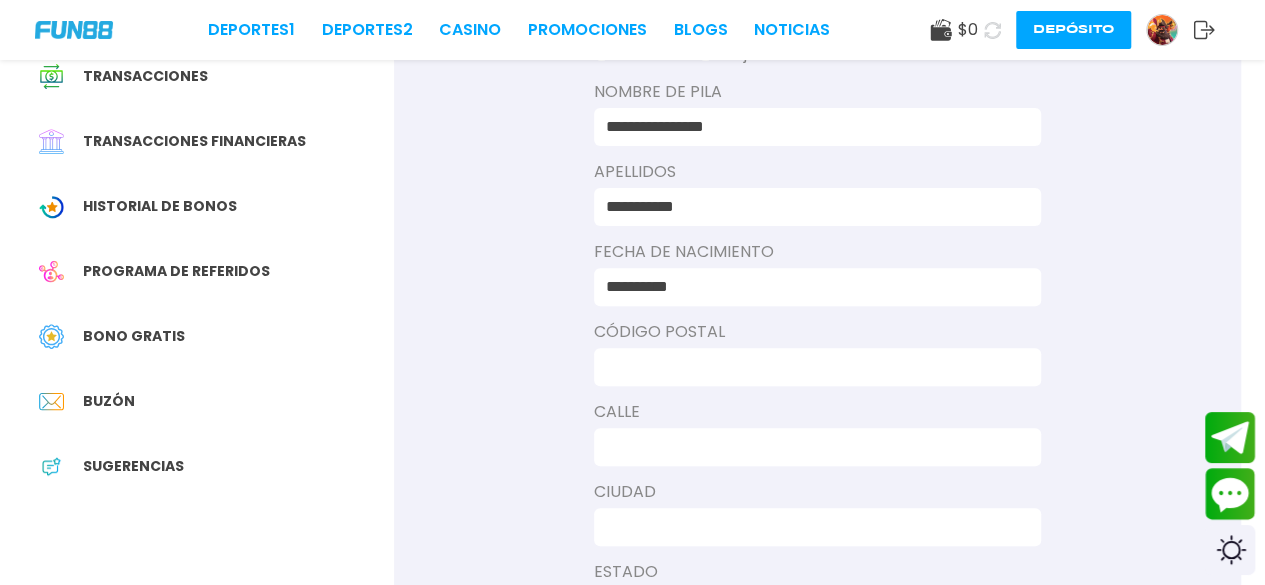 scroll, scrollTop: 237, scrollLeft: 0, axis: vertical 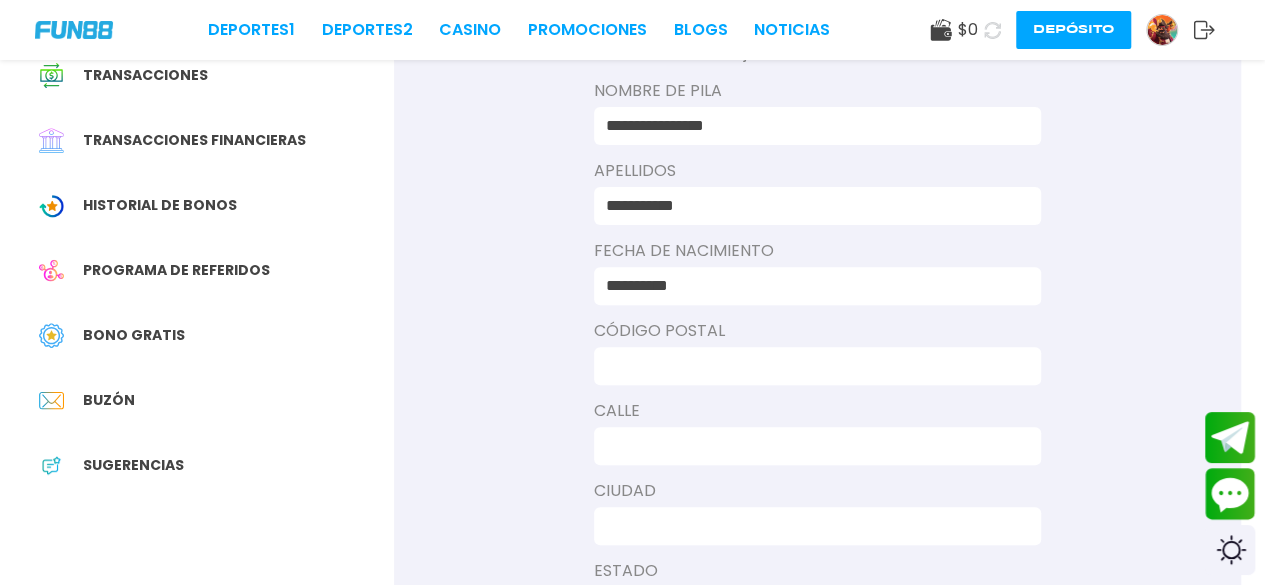 click at bounding box center [811, 366] 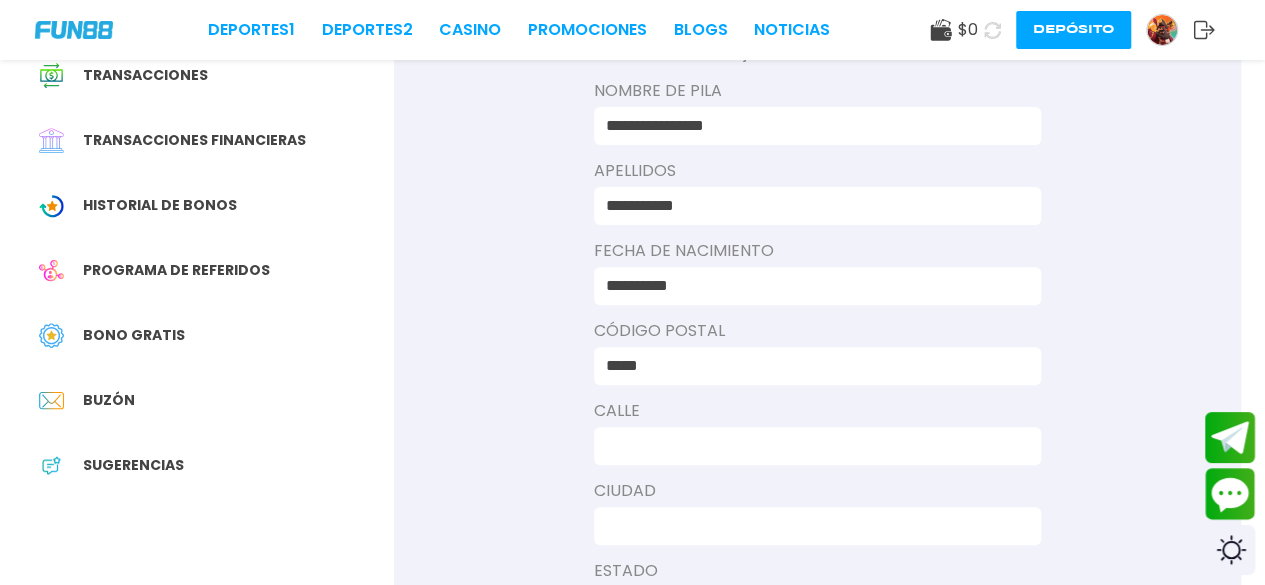 type on "*****" 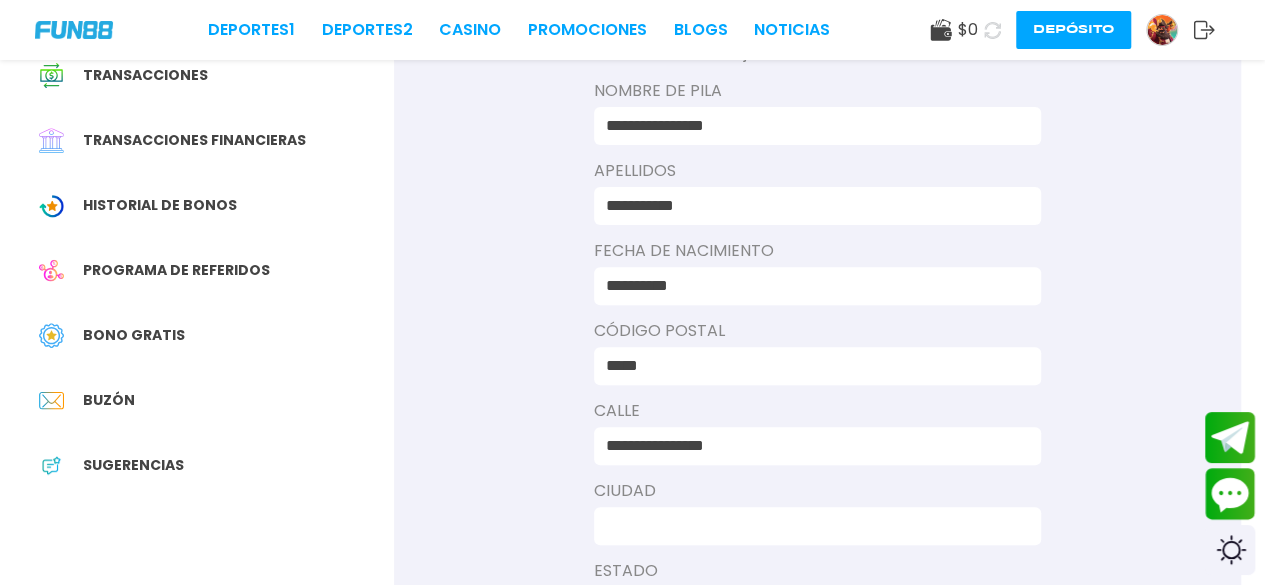 type on "**********" 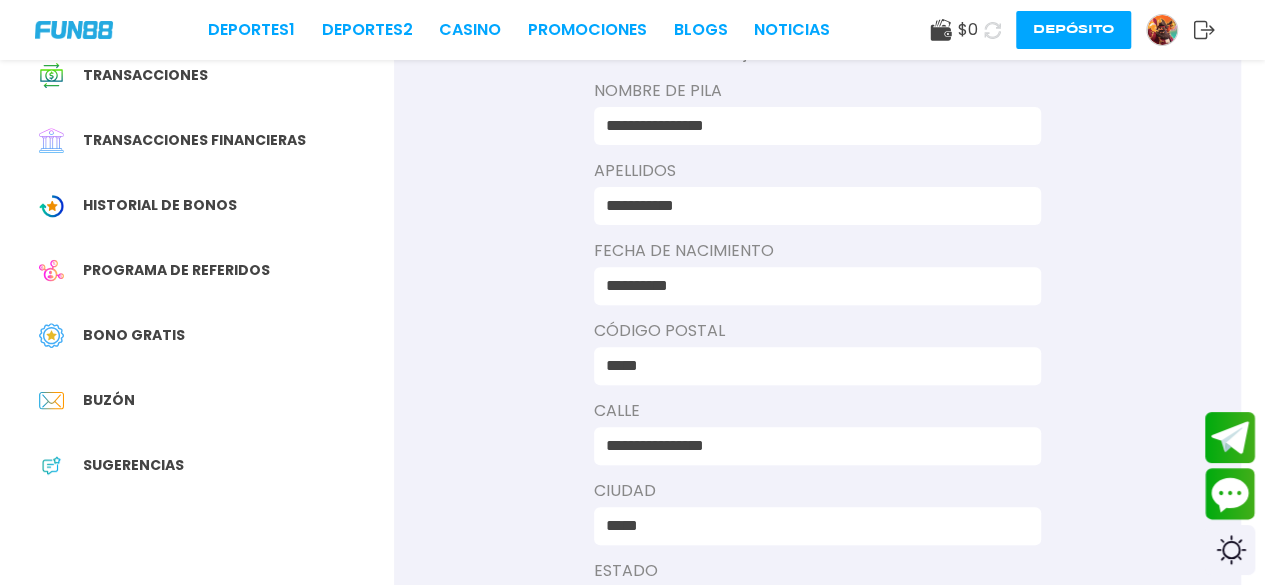 type on "****" 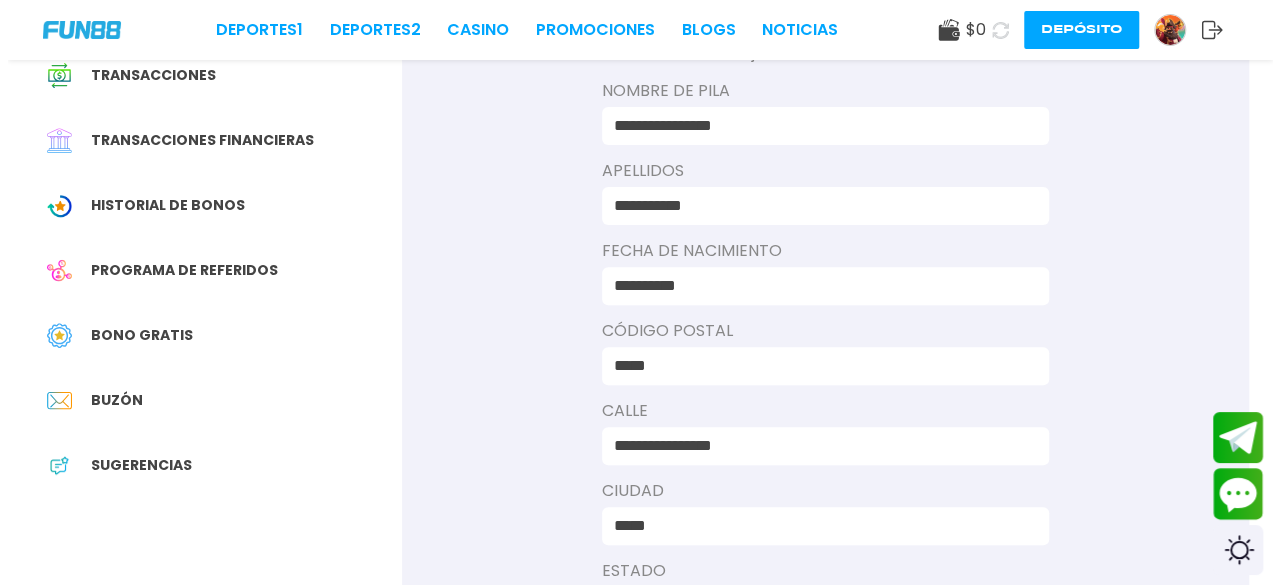 scroll, scrollTop: 550, scrollLeft: 0, axis: vertical 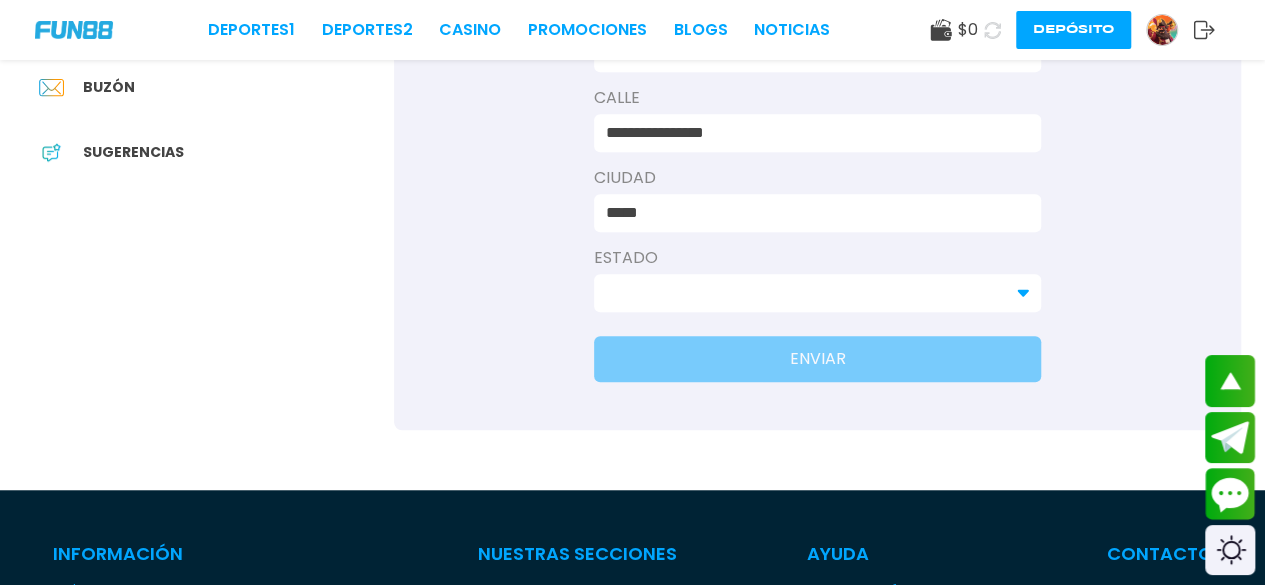 click at bounding box center [805, 293] 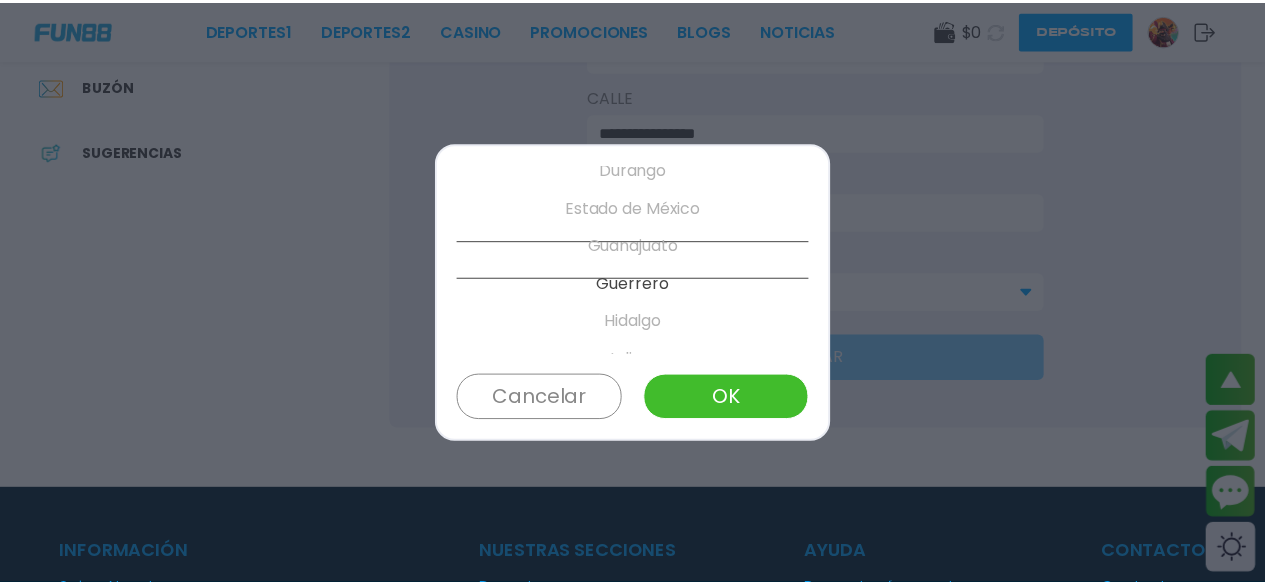 scroll, scrollTop: 418, scrollLeft: 0, axis: vertical 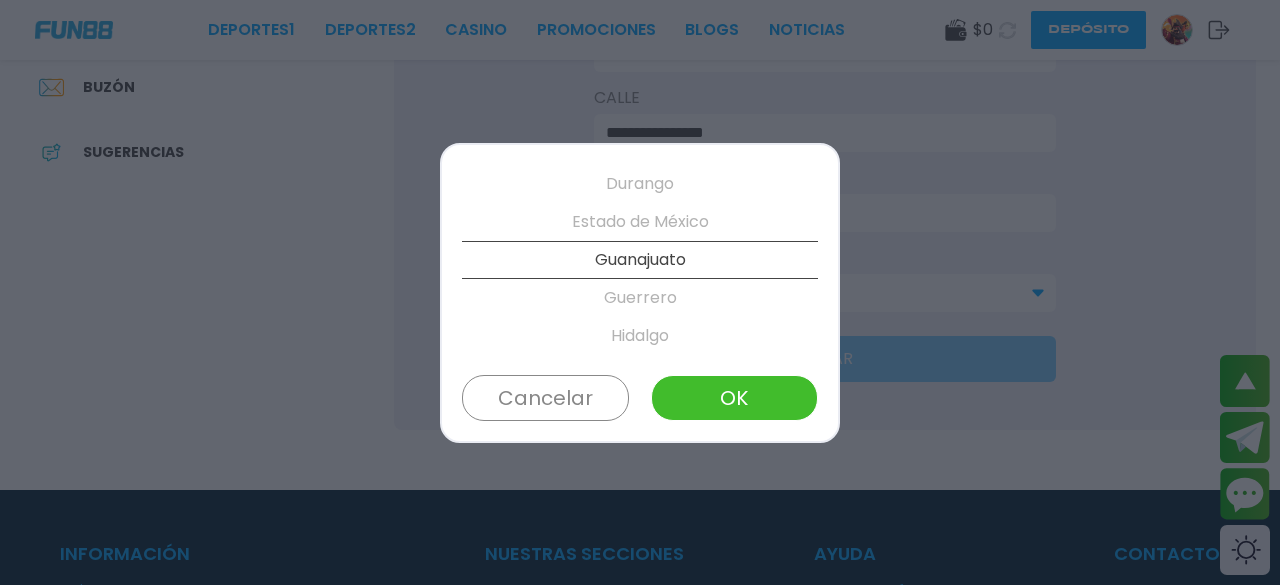 click on "OK" at bounding box center (734, 398) 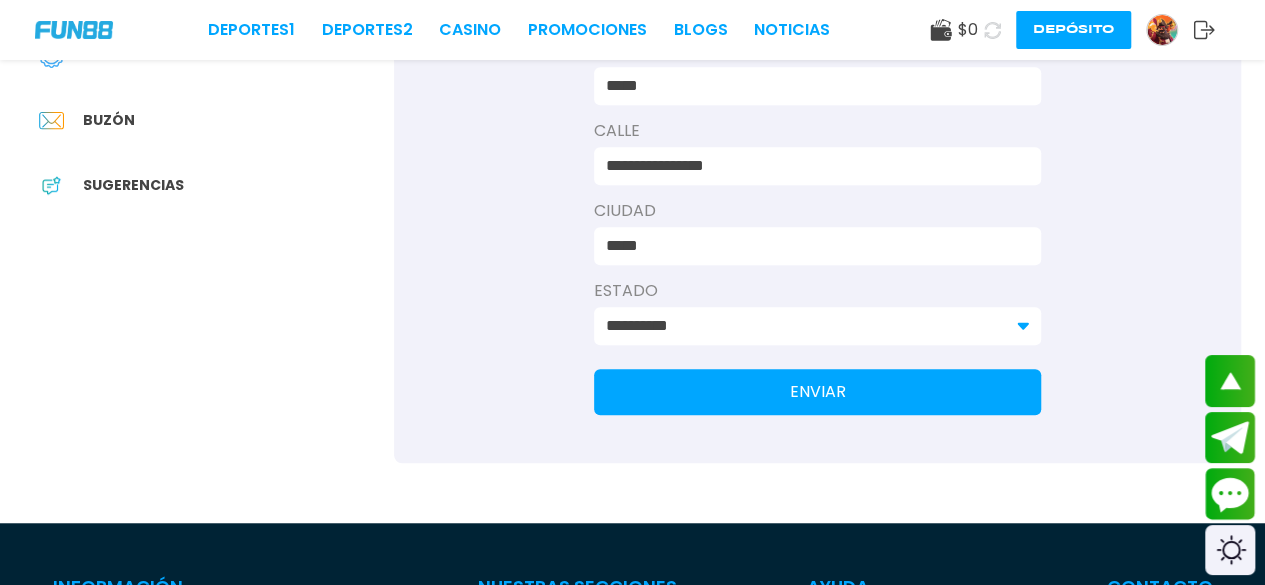 scroll, scrollTop: 512, scrollLeft: 0, axis: vertical 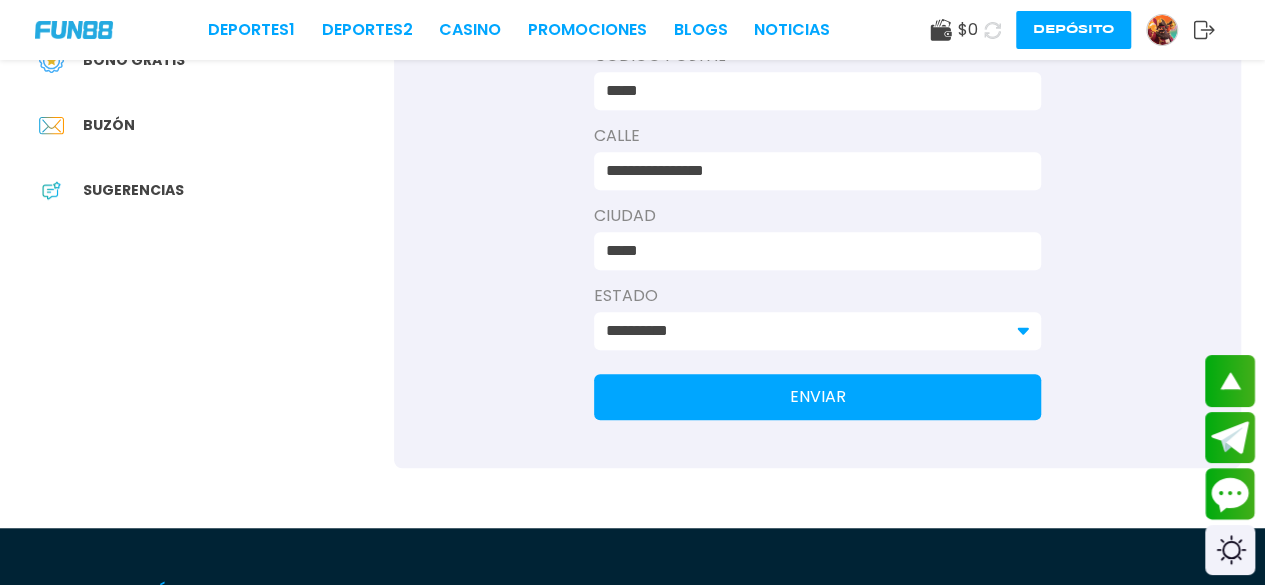 click on "ENVIAR" at bounding box center [817, 397] 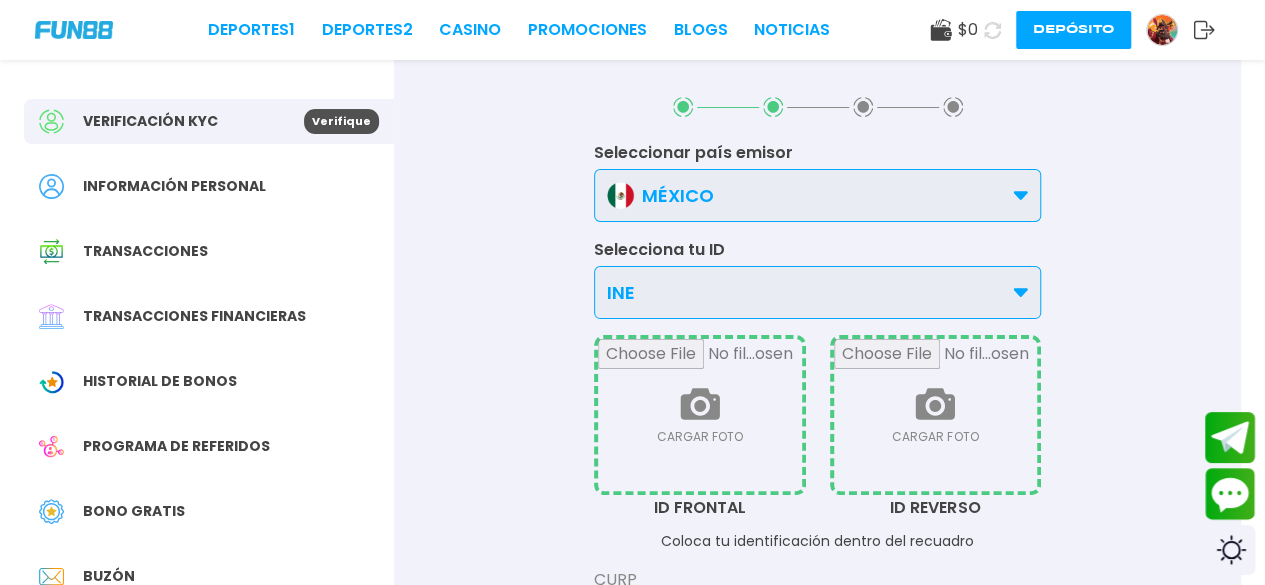 scroll, scrollTop: 0, scrollLeft: 0, axis: both 